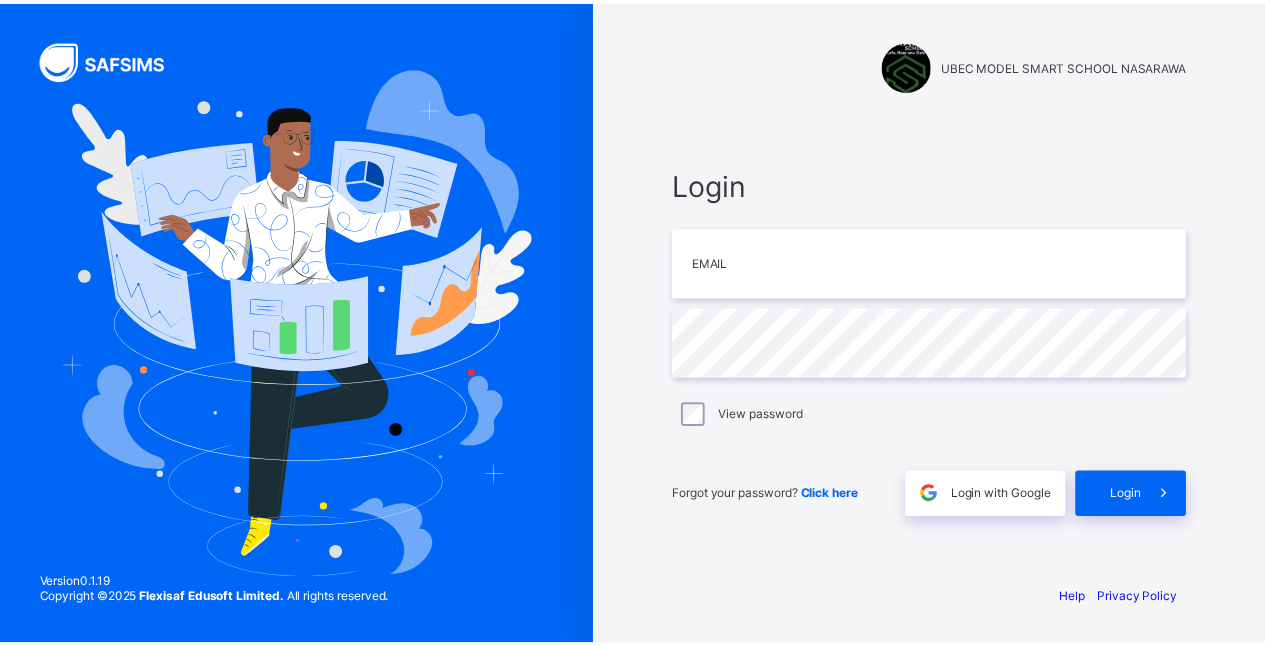 scroll, scrollTop: 0, scrollLeft: 0, axis: both 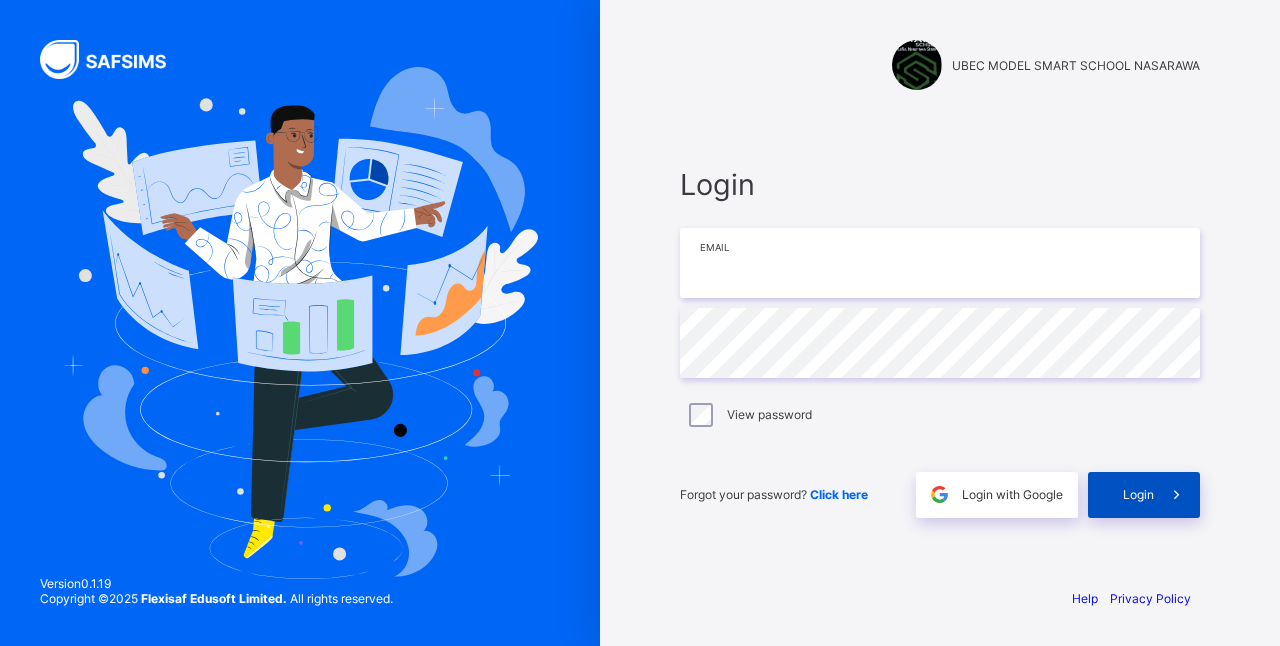type on "**********" 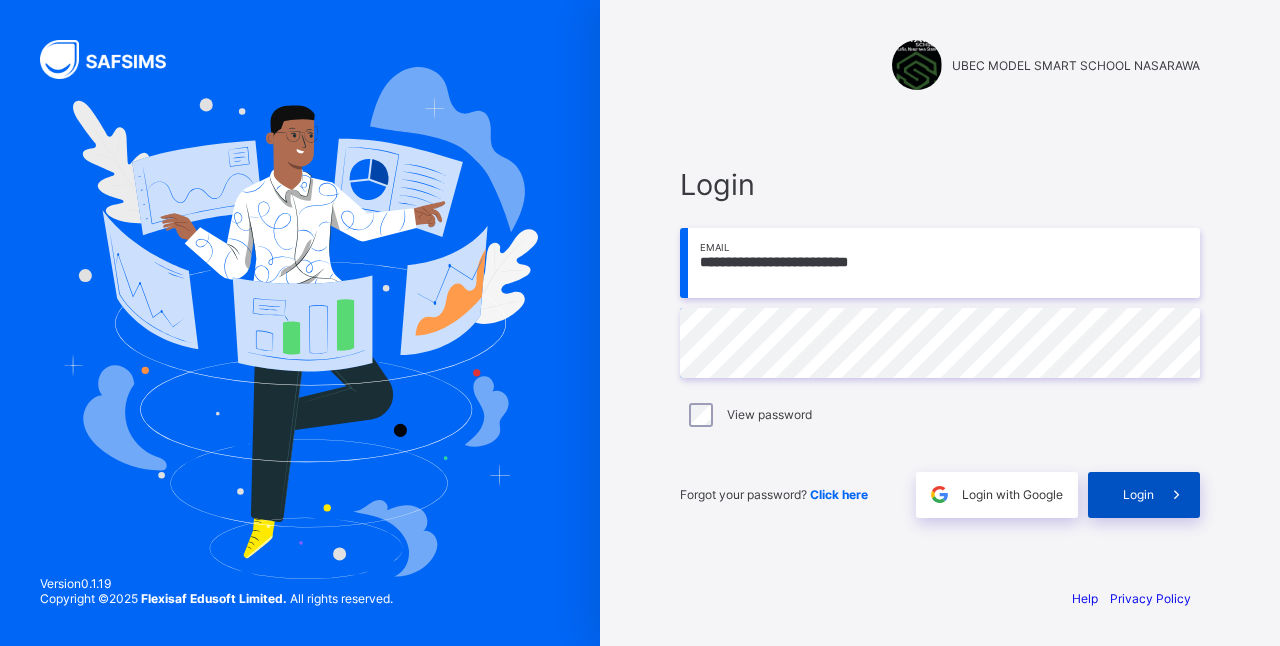 click on "Login" at bounding box center (1138, 494) 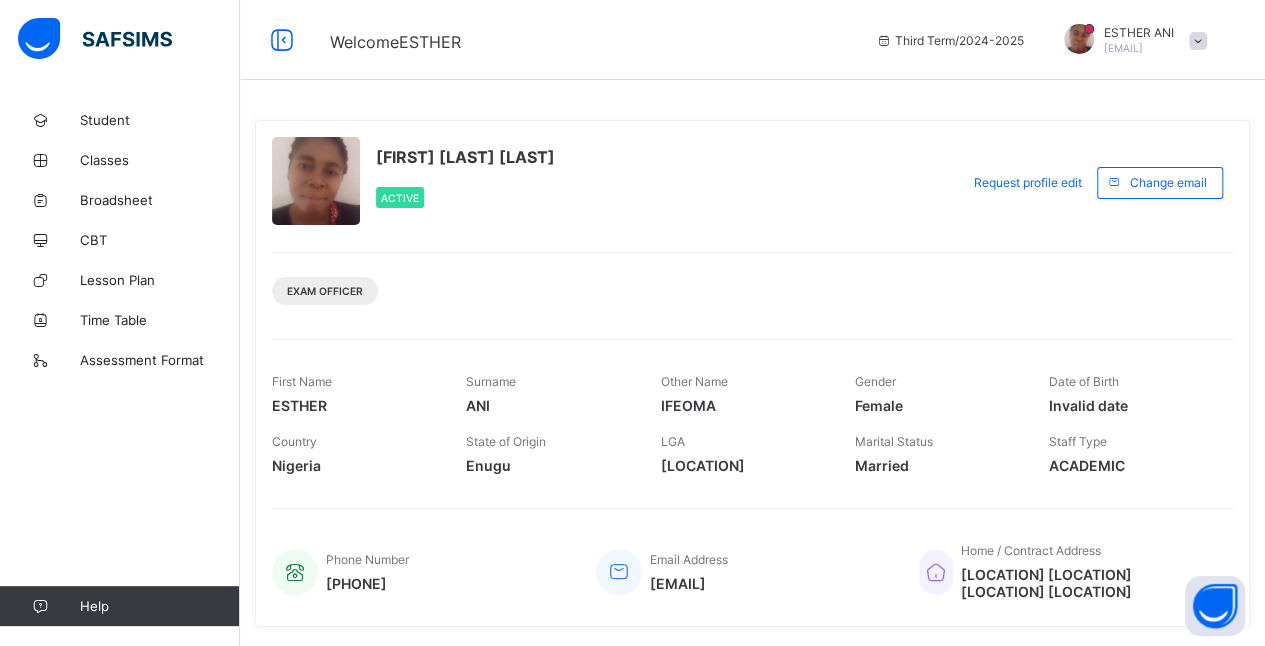 click on "[FIRST] [LAST] [LAST] Active" at bounding box center (610, 182) 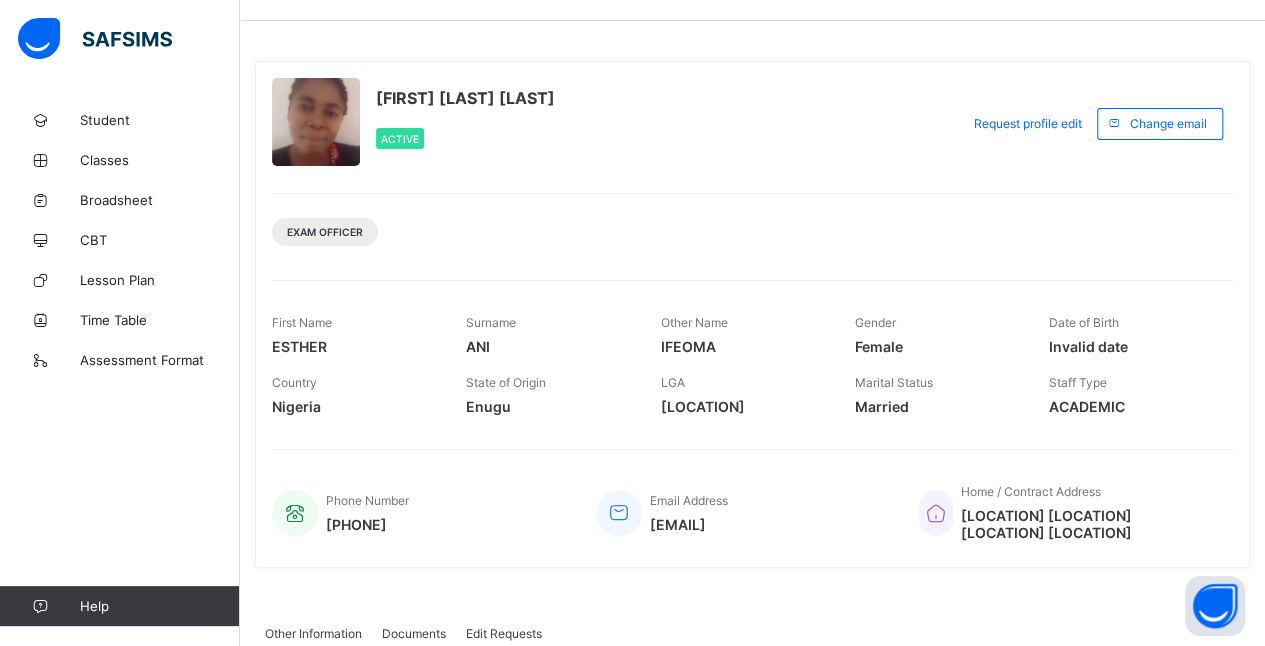 scroll, scrollTop: 52, scrollLeft: 0, axis: vertical 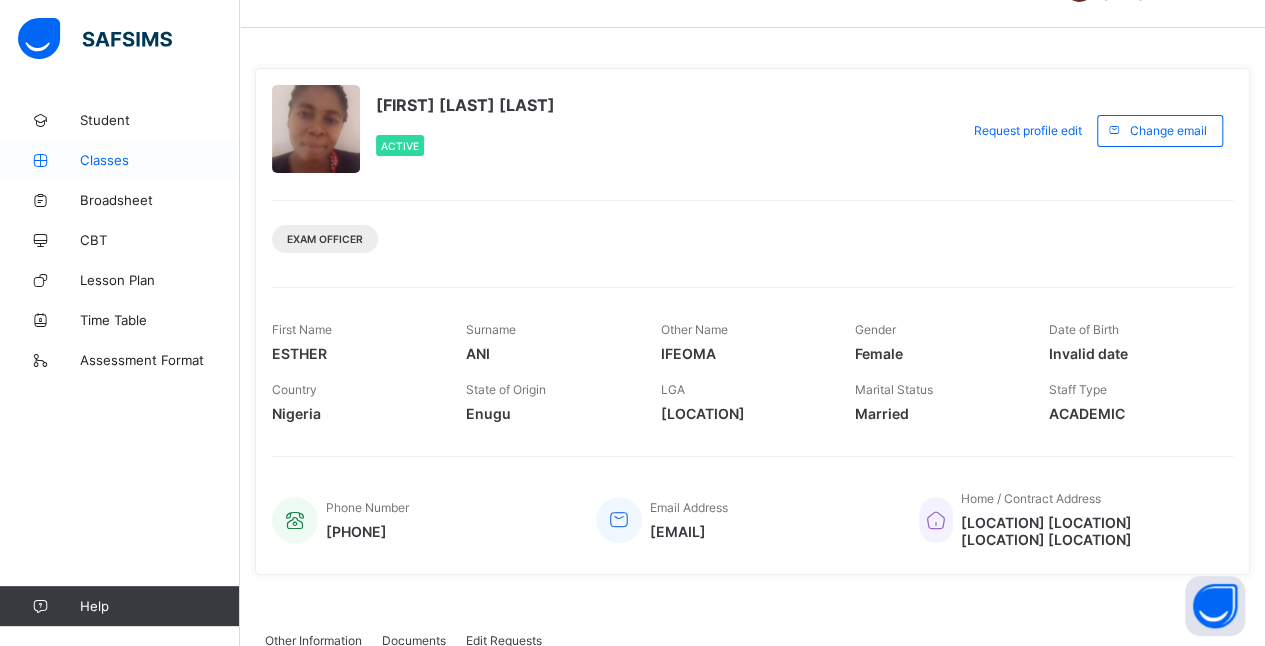 click on "Classes" at bounding box center [160, 160] 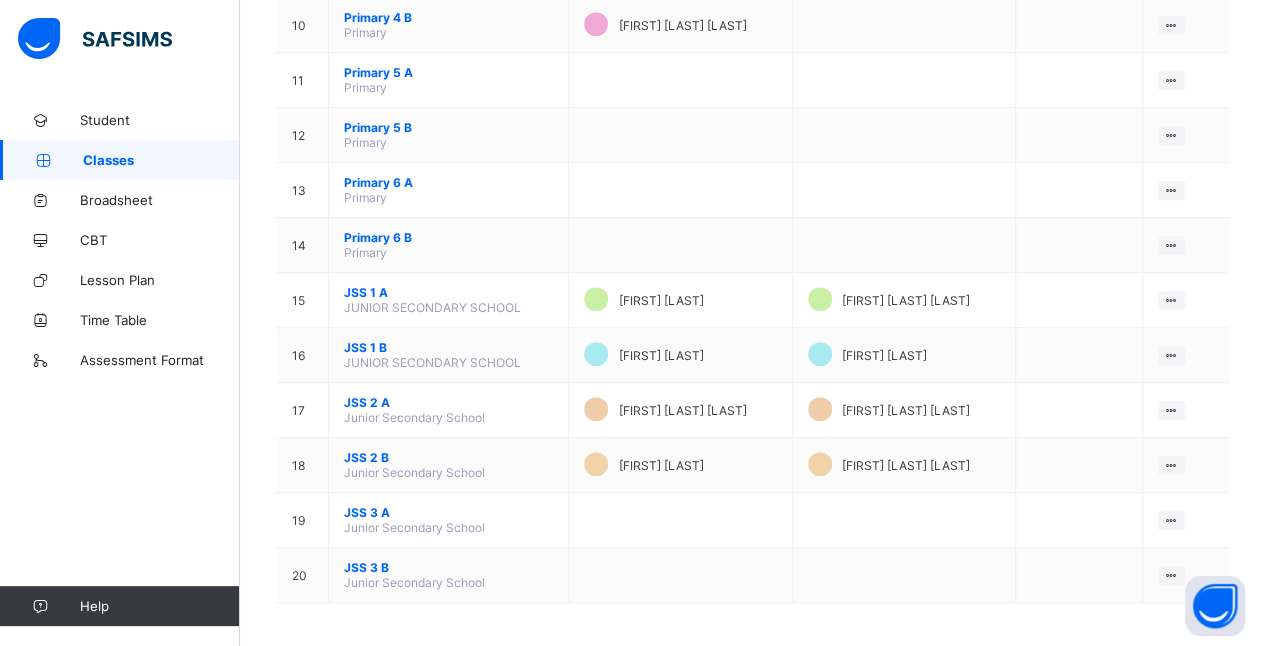 scroll, scrollTop: 730, scrollLeft: 0, axis: vertical 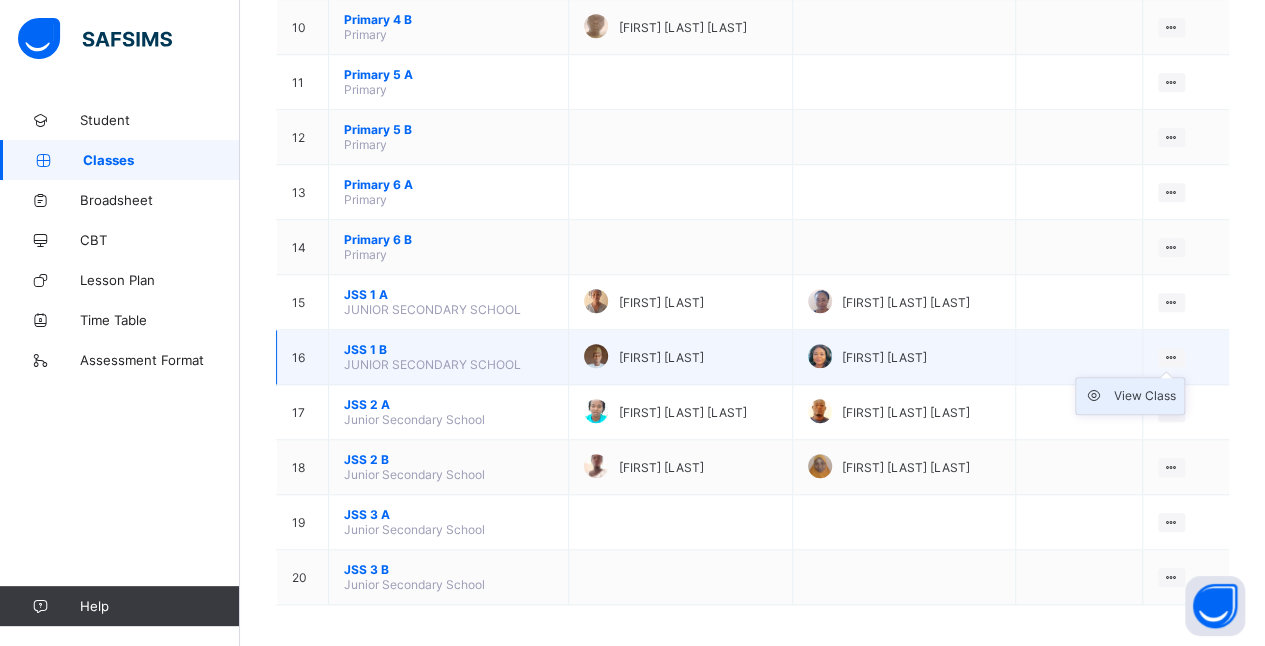click on "View Class" at bounding box center [1145, 396] 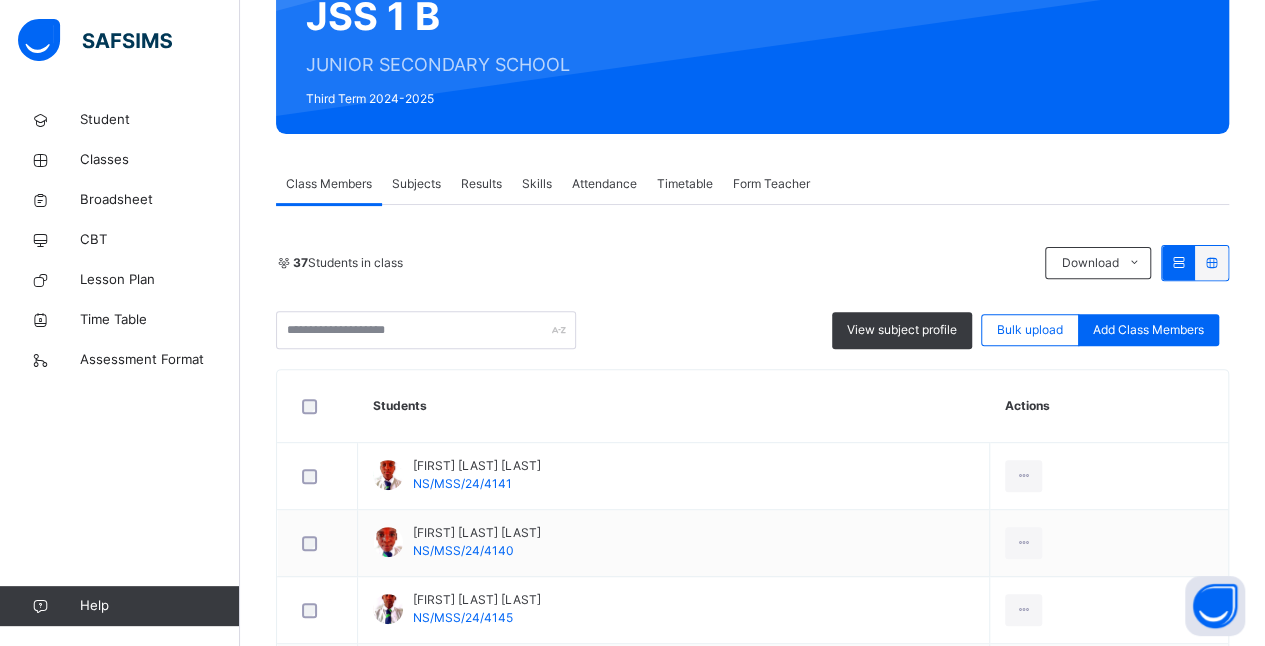 scroll, scrollTop: 0, scrollLeft: 0, axis: both 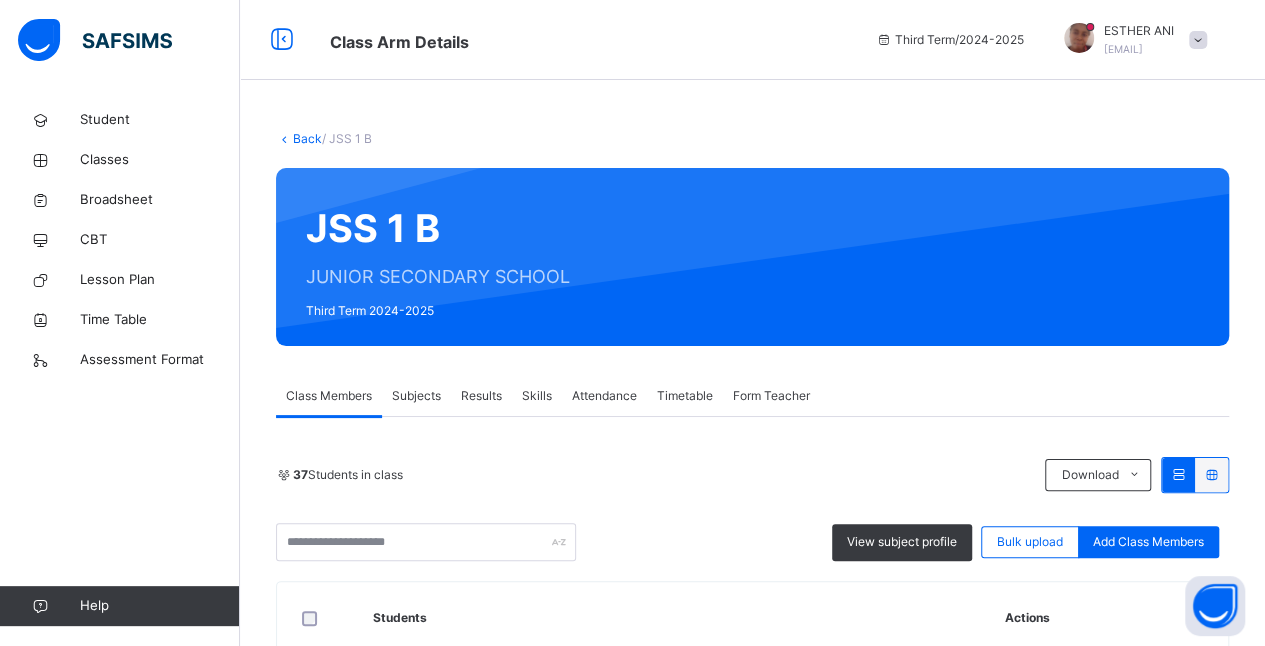 click on "Results" at bounding box center (481, 396) 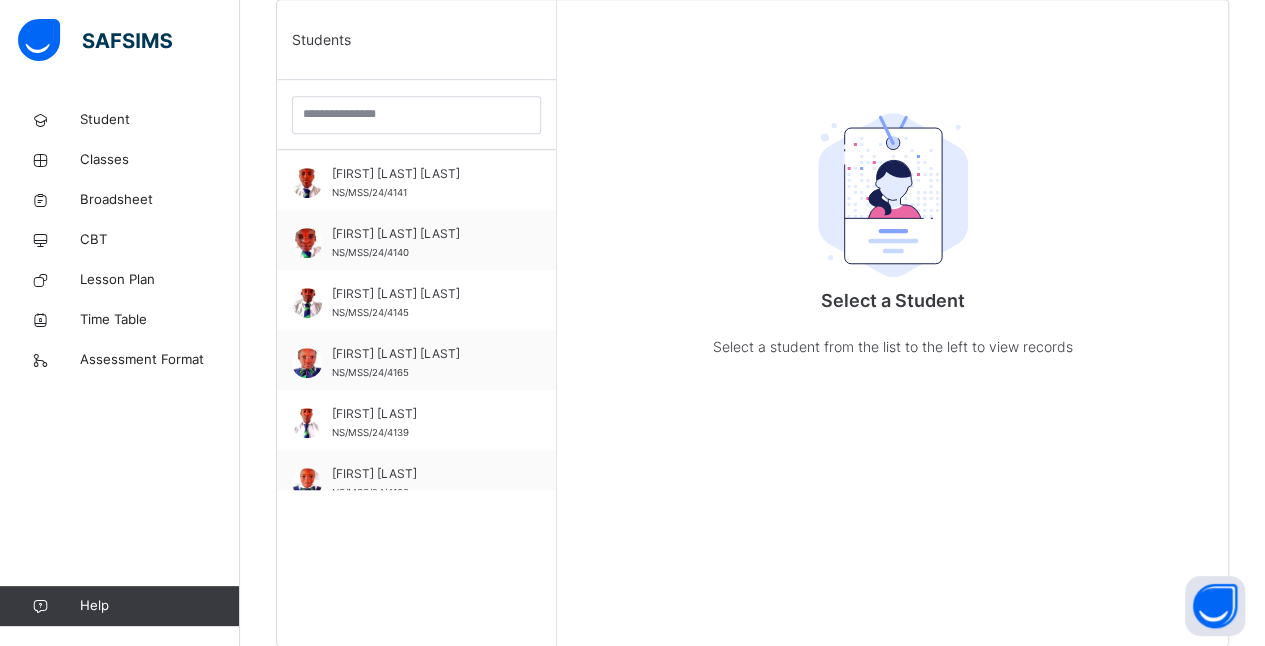 scroll, scrollTop: 554, scrollLeft: 0, axis: vertical 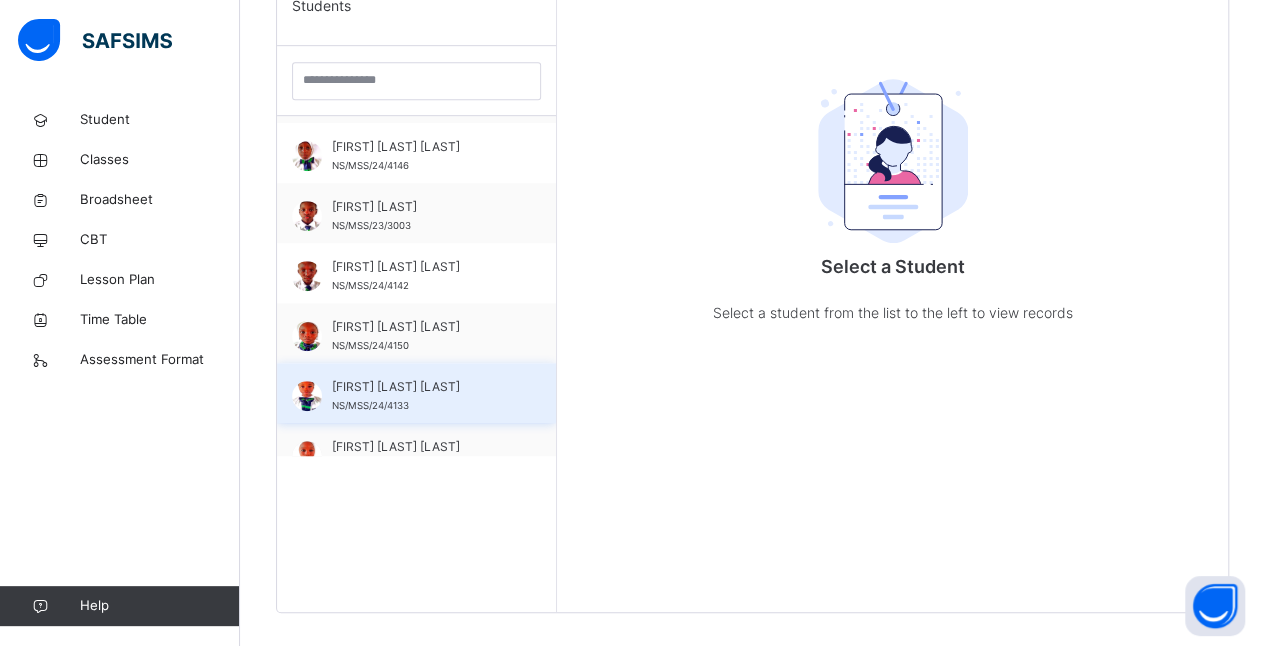 click on "[FIRST] [LAST] [LAST]" at bounding box center [421, 387] 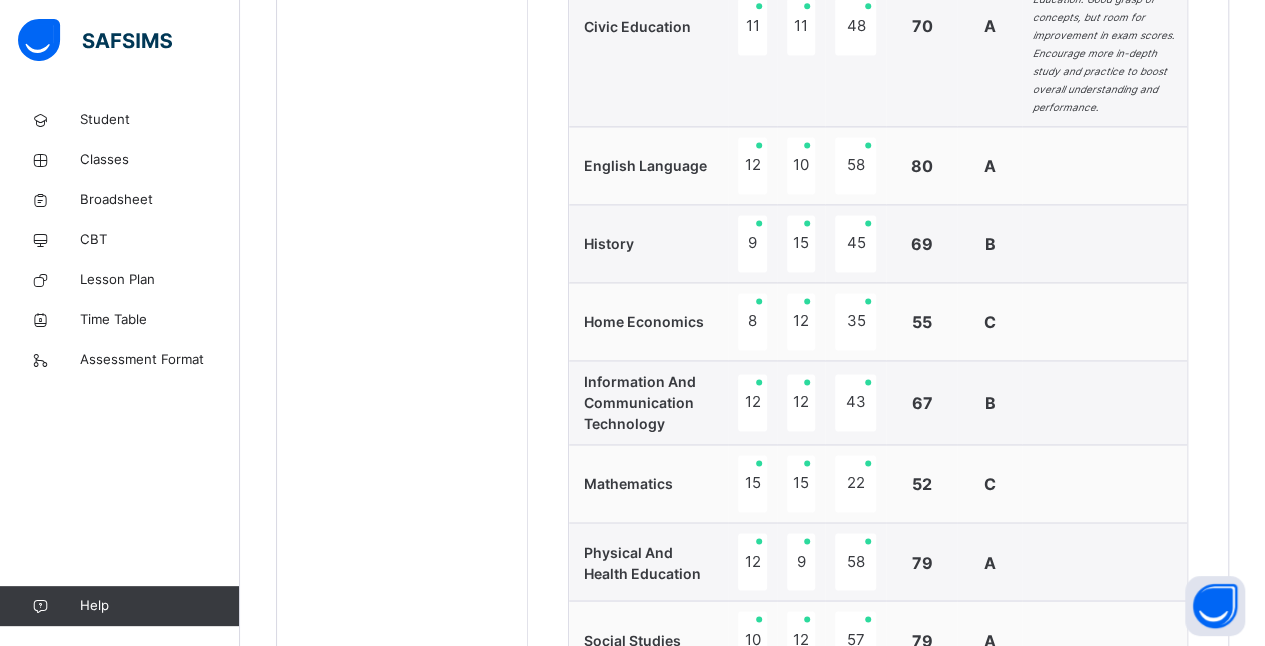 scroll, scrollTop: 1394, scrollLeft: 0, axis: vertical 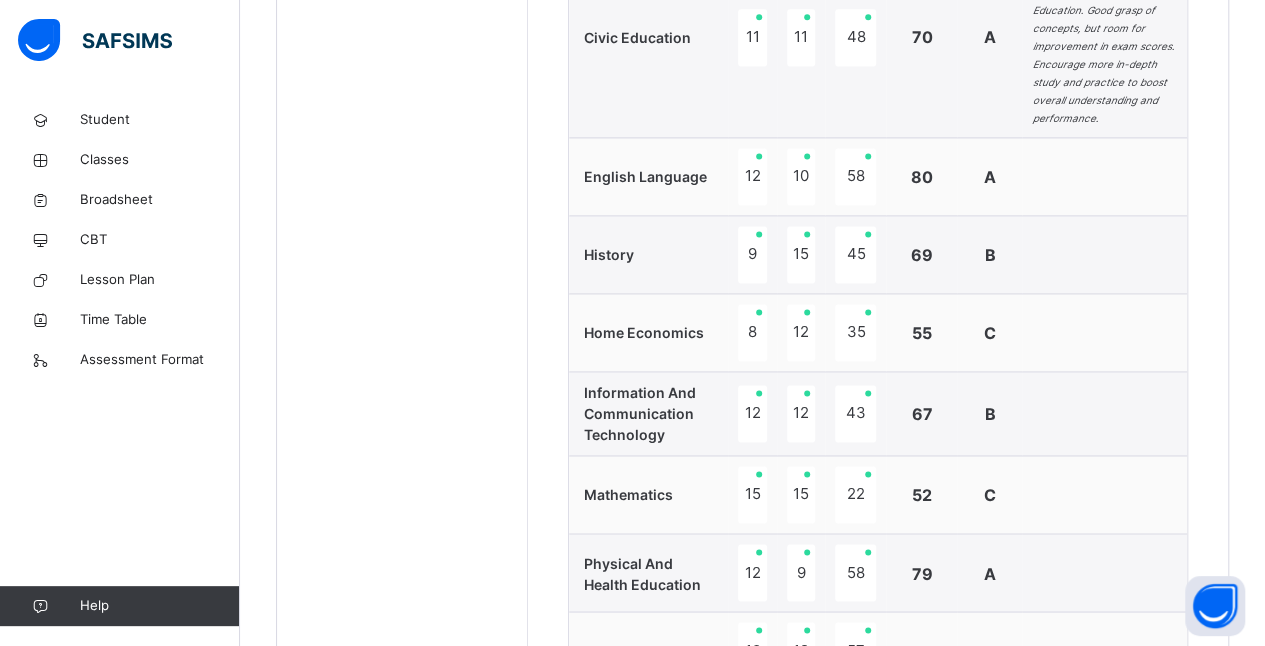 click at bounding box center (1104, 414) 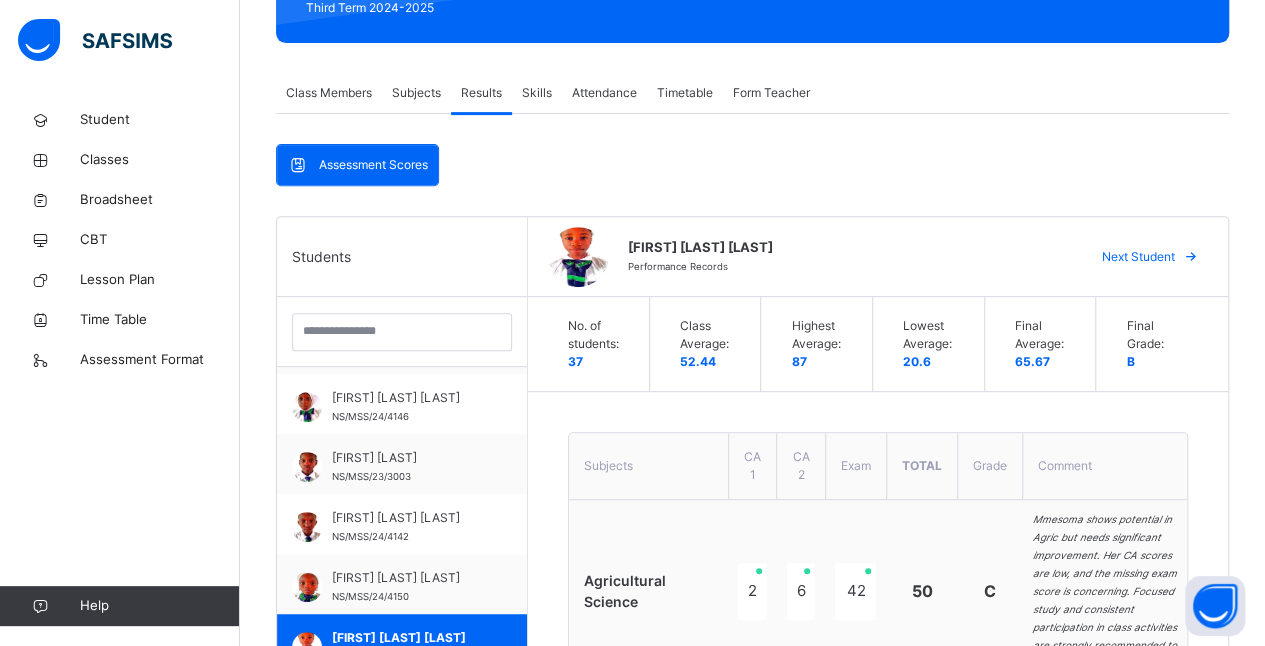 scroll, scrollTop: 347, scrollLeft: 0, axis: vertical 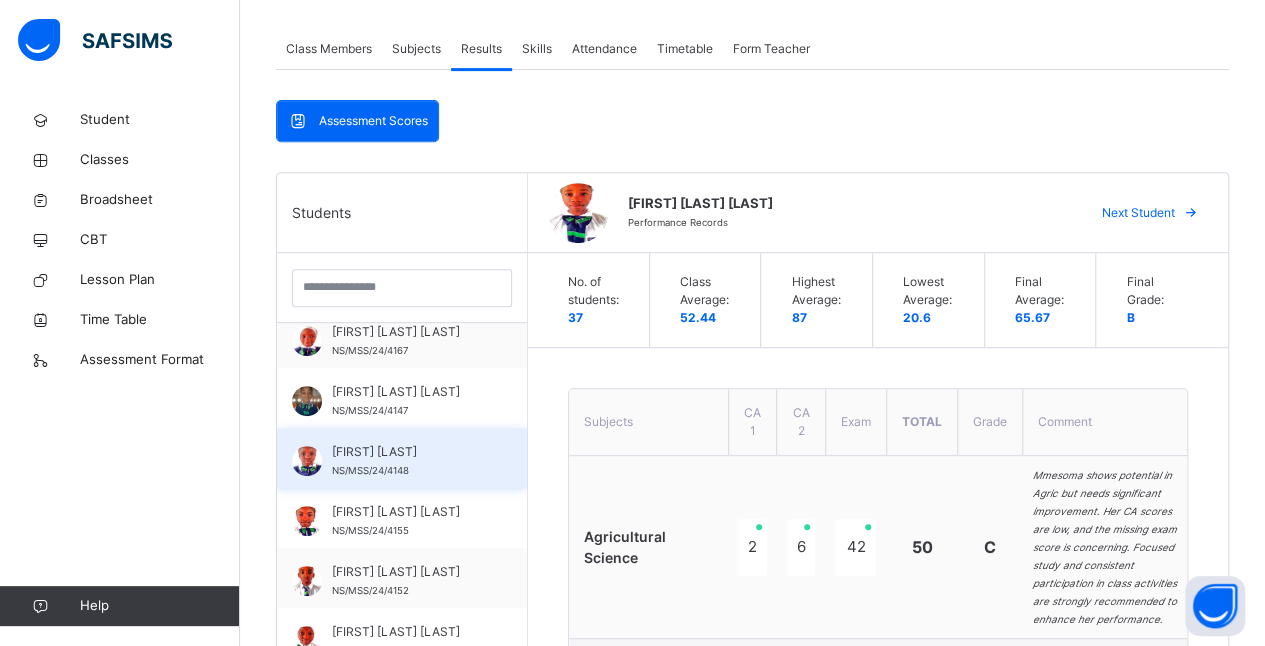 click on "[FIRST] [LAST]" at bounding box center (407, 452) 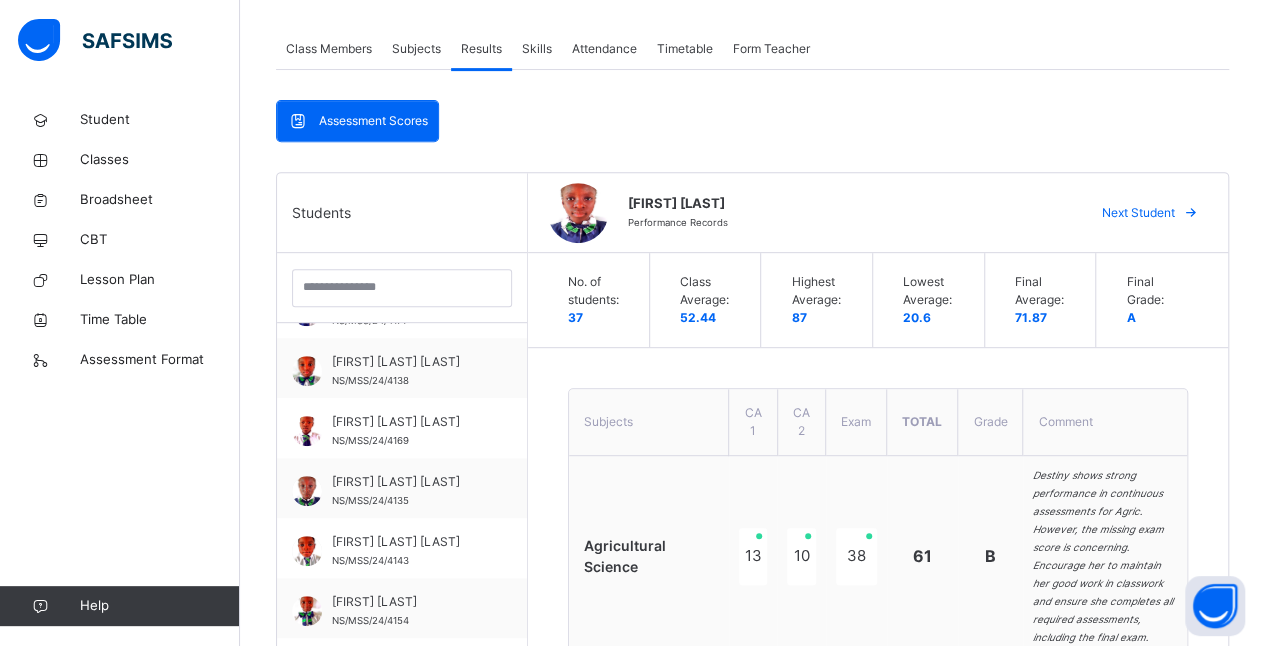 scroll, scrollTop: 777, scrollLeft: 0, axis: vertical 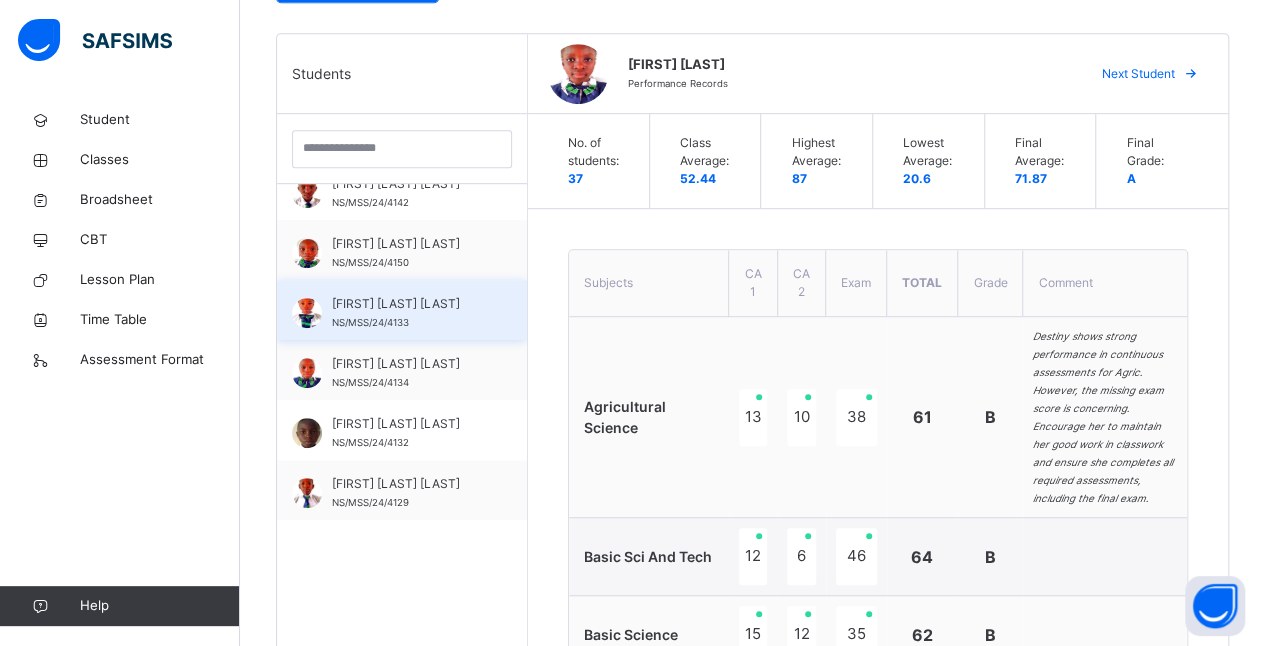 click on "[STATE_CODE]/[SCHOOL_CODE]/[YEAR]/[NUMBER]" at bounding box center [402, 310] 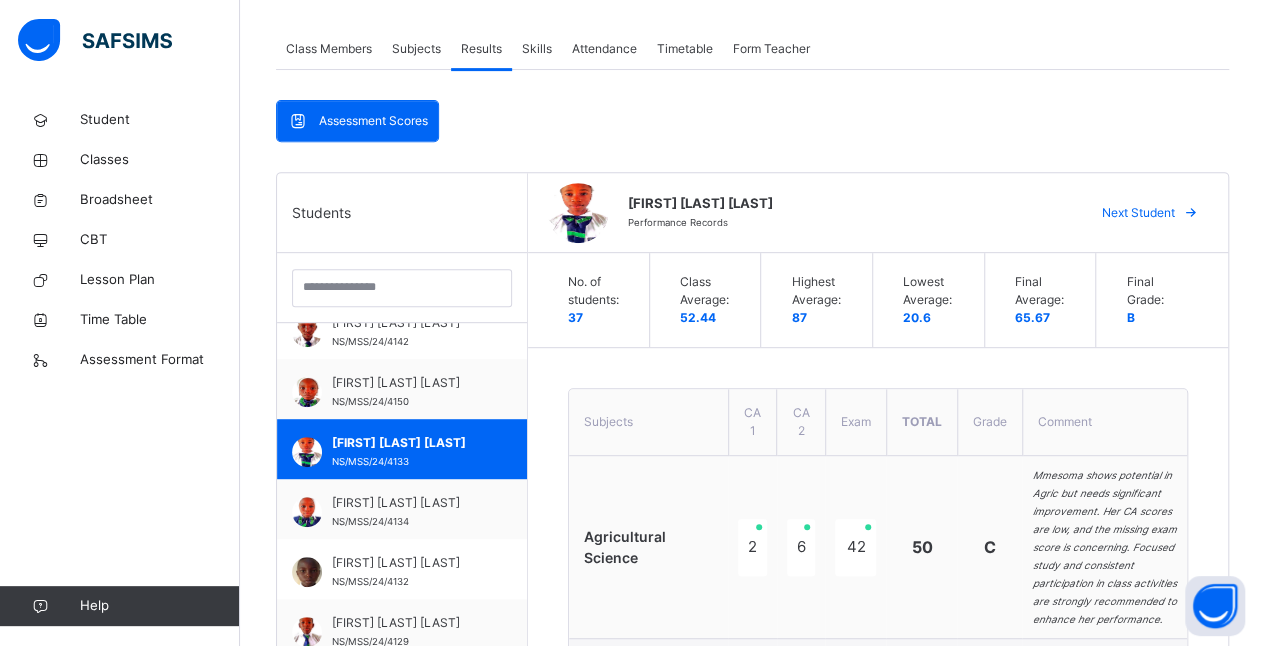 scroll, scrollTop: 346, scrollLeft: 0, axis: vertical 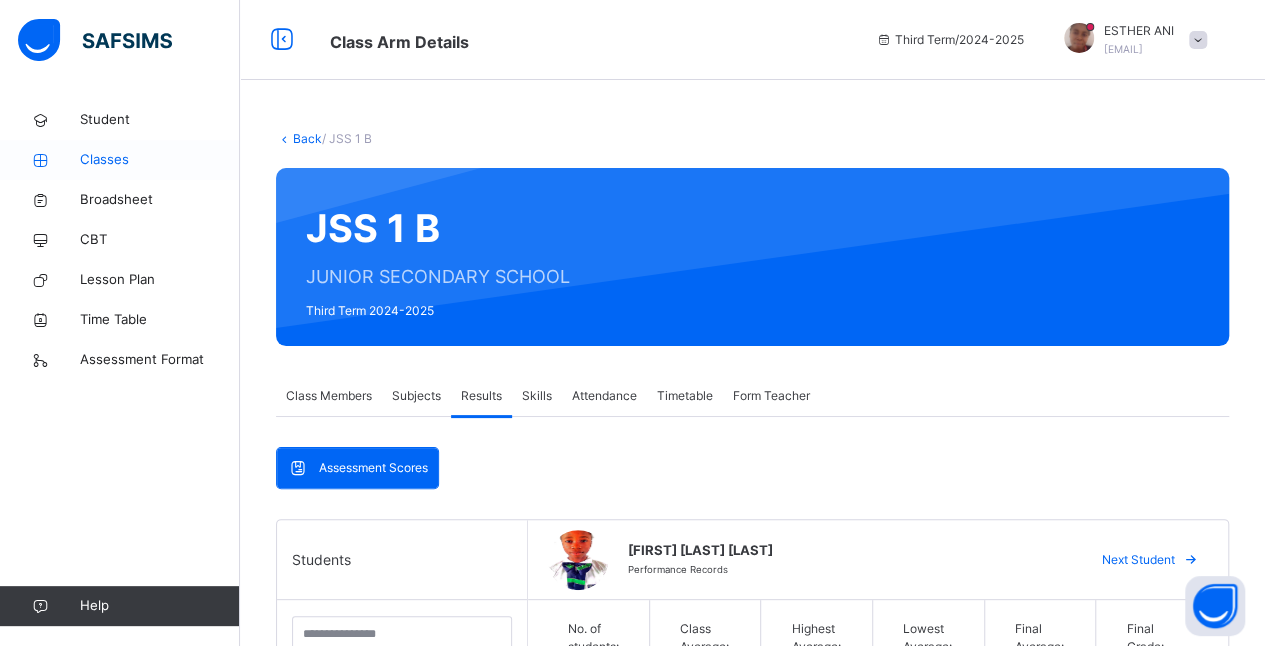 click on "Classes" at bounding box center [160, 160] 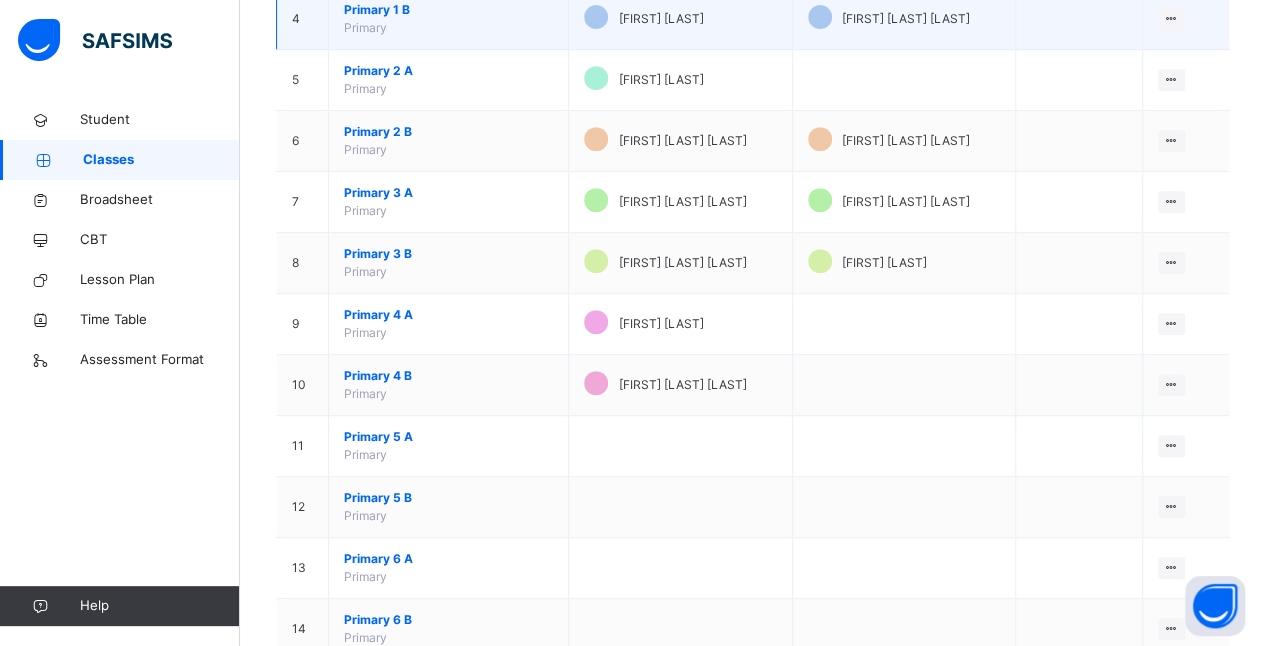 scroll, scrollTop: 908, scrollLeft: 0, axis: vertical 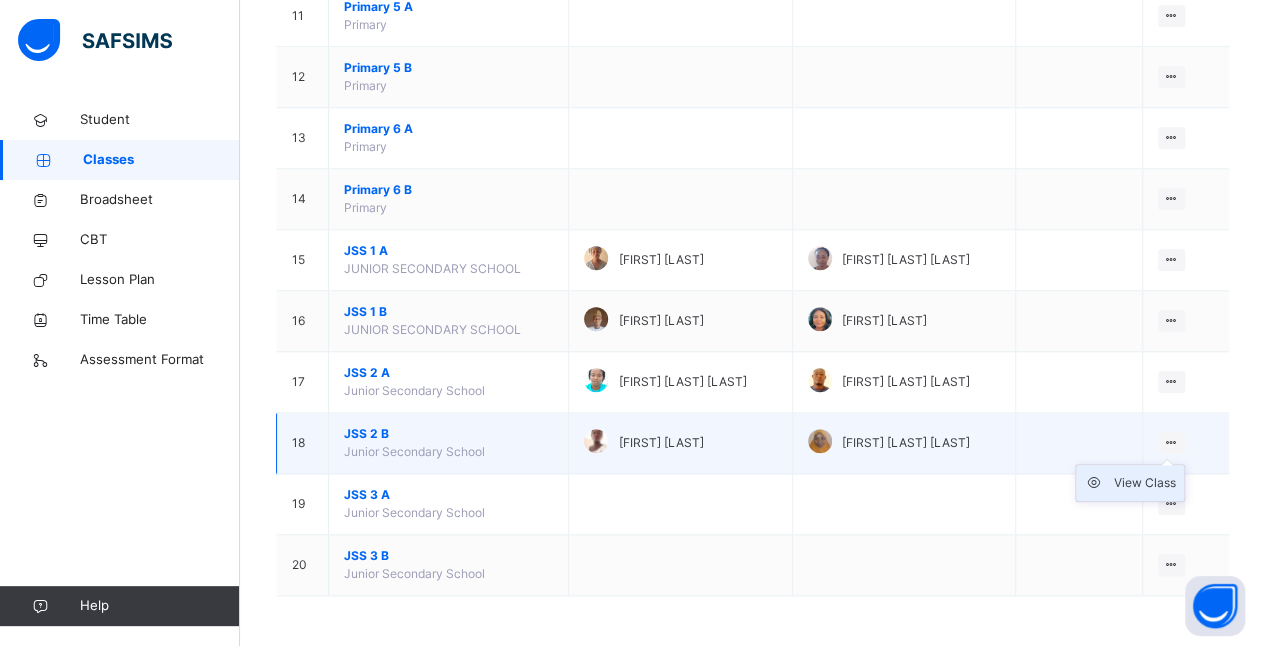click on "View Class" at bounding box center [1145, 483] 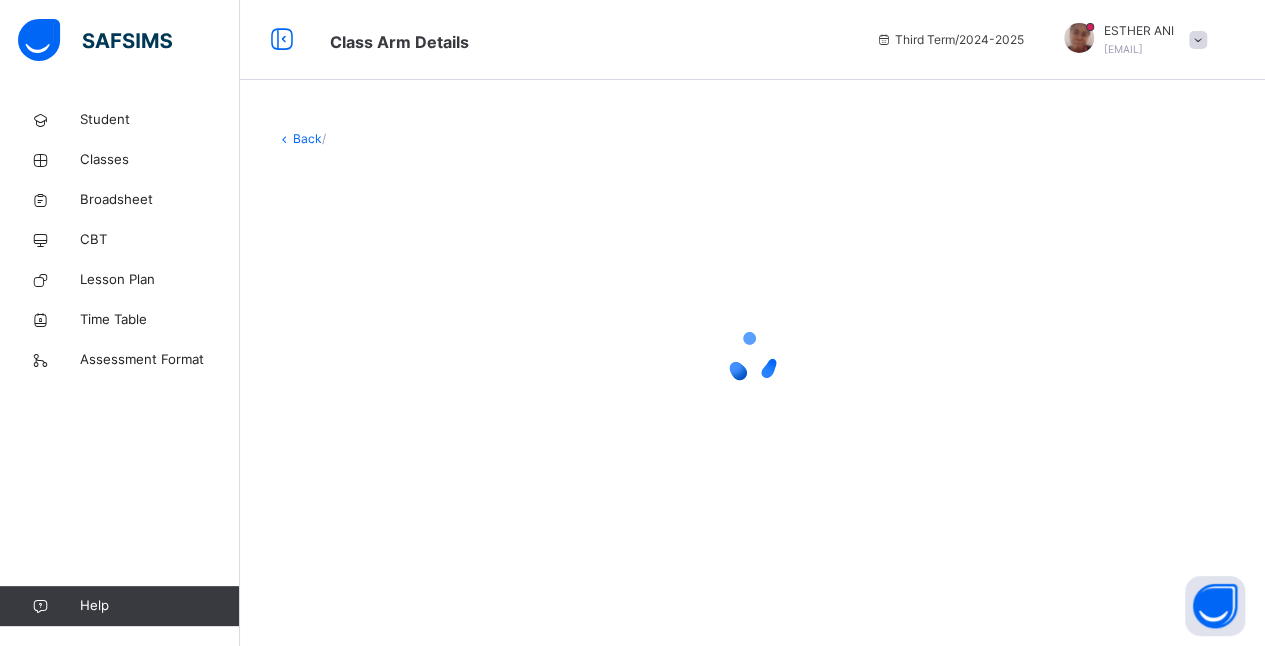 scroll, scrollTop: 0, scrollLeft: 0, axis: both 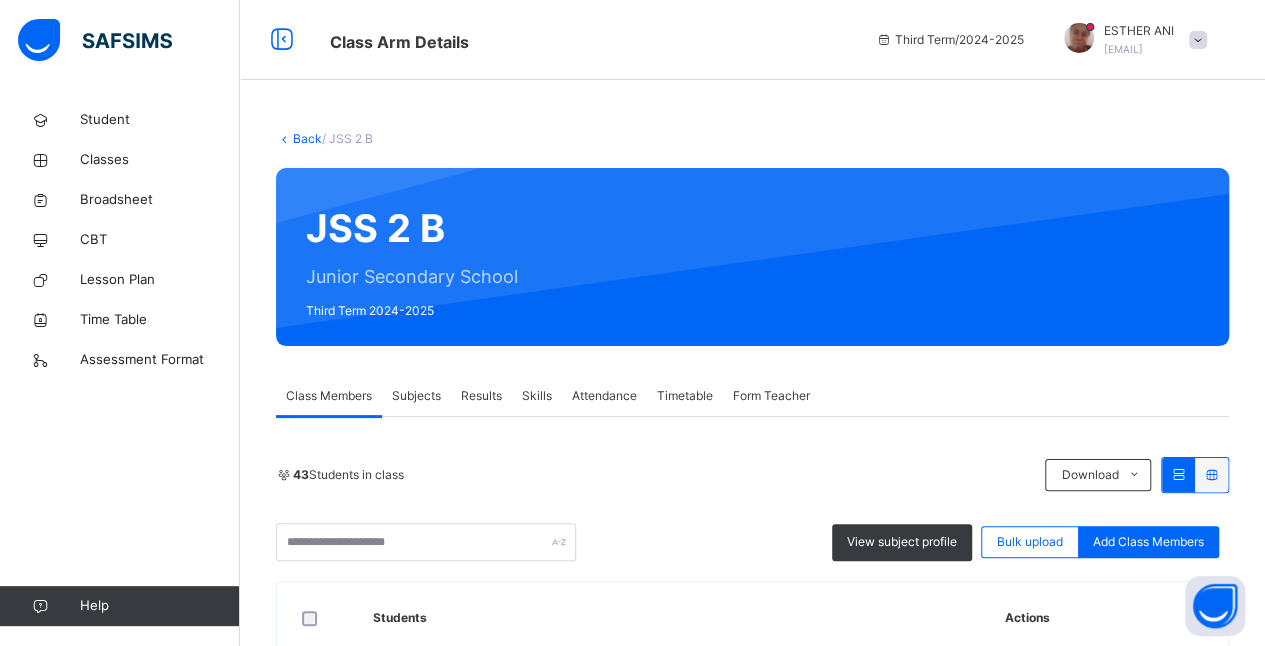 click on "Results" at bounding box center (481, 396) 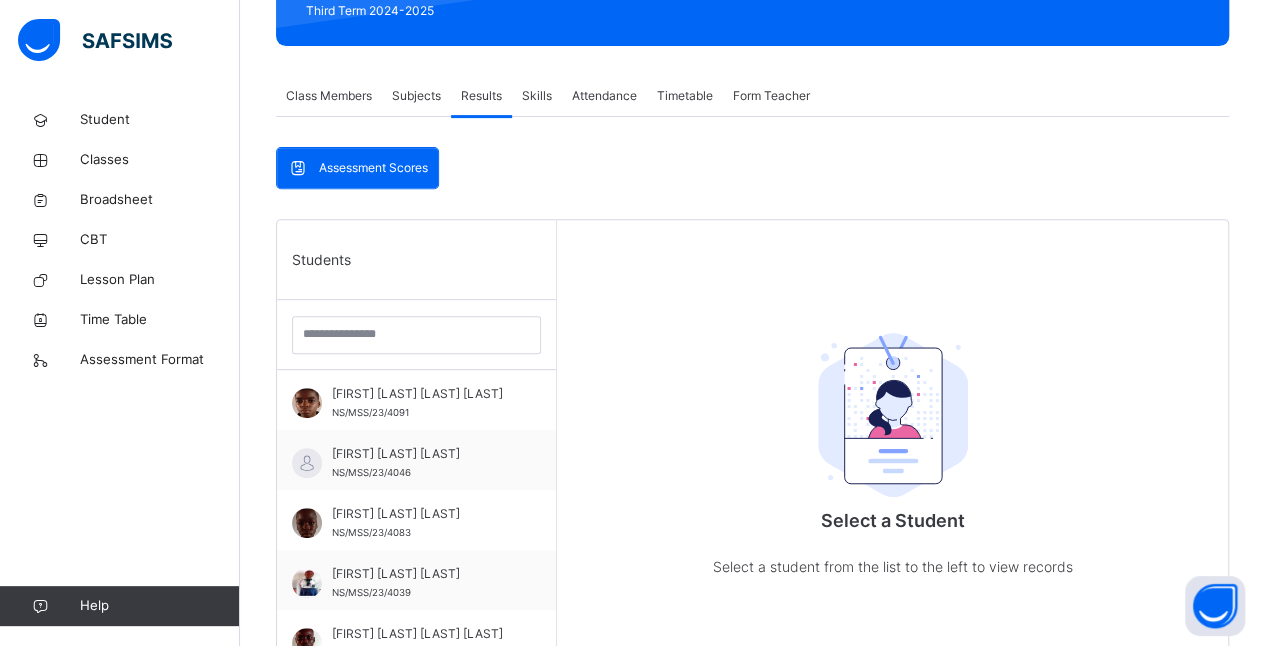 scroll, scrollTop: 309, scrollLeft: 0, axis: vertical 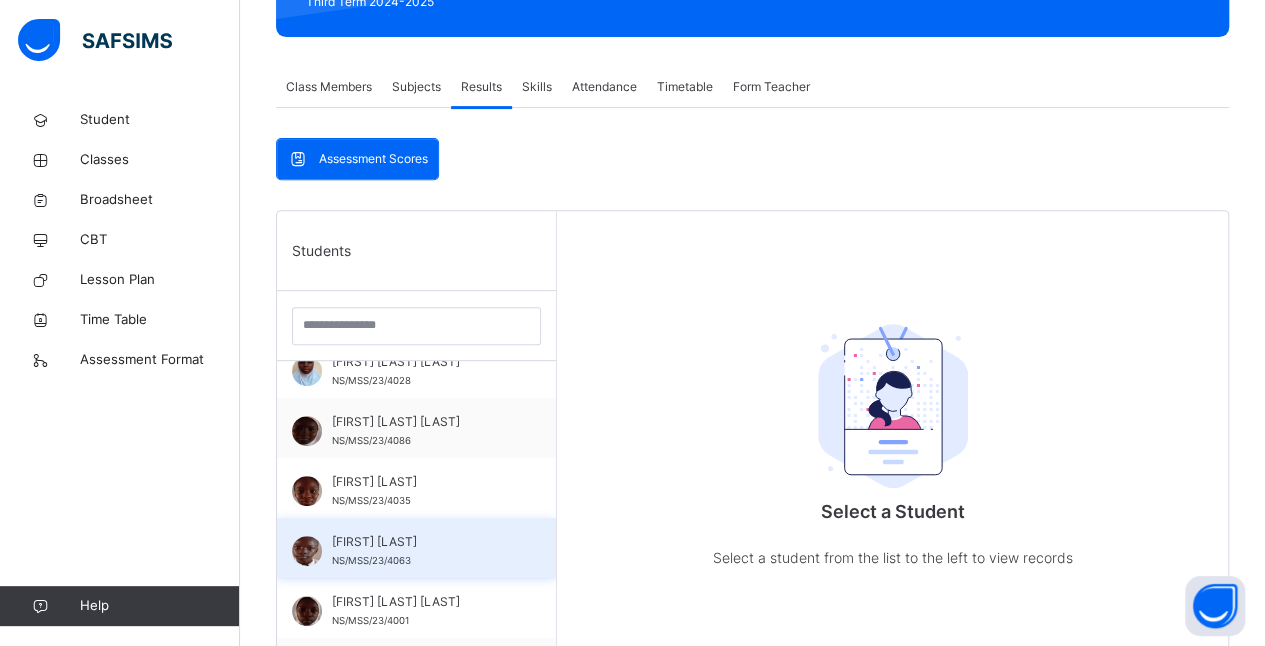 click on "[FIRST] [LAST] [ID_NUMBER]" at bounding box center (416, 548) 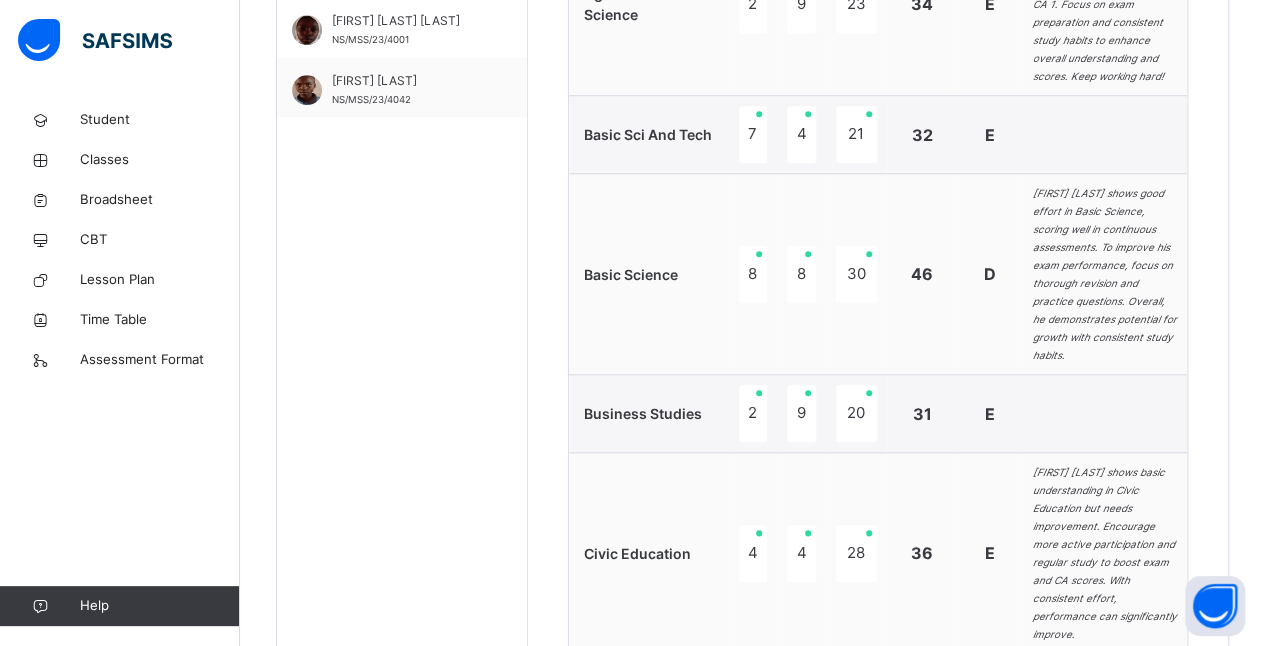 scroll, scrollTop: 898, scrollLeft: 0, axis: vertical 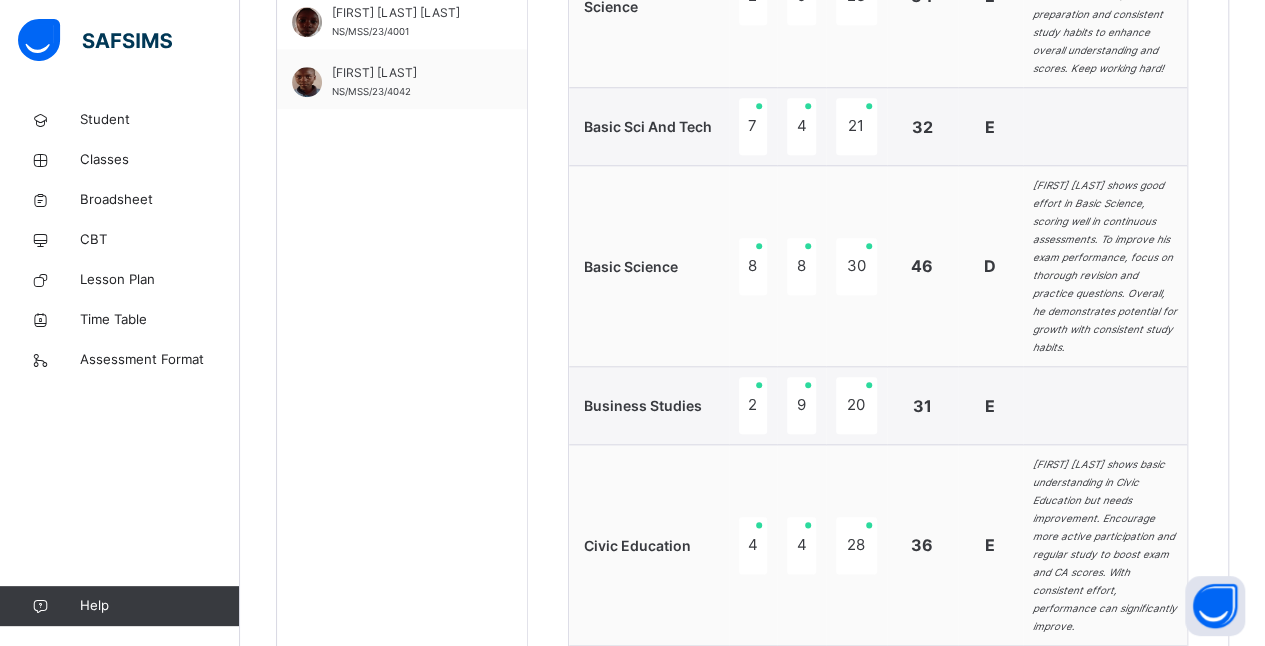 click on "4" at bounding box center [801, 545] 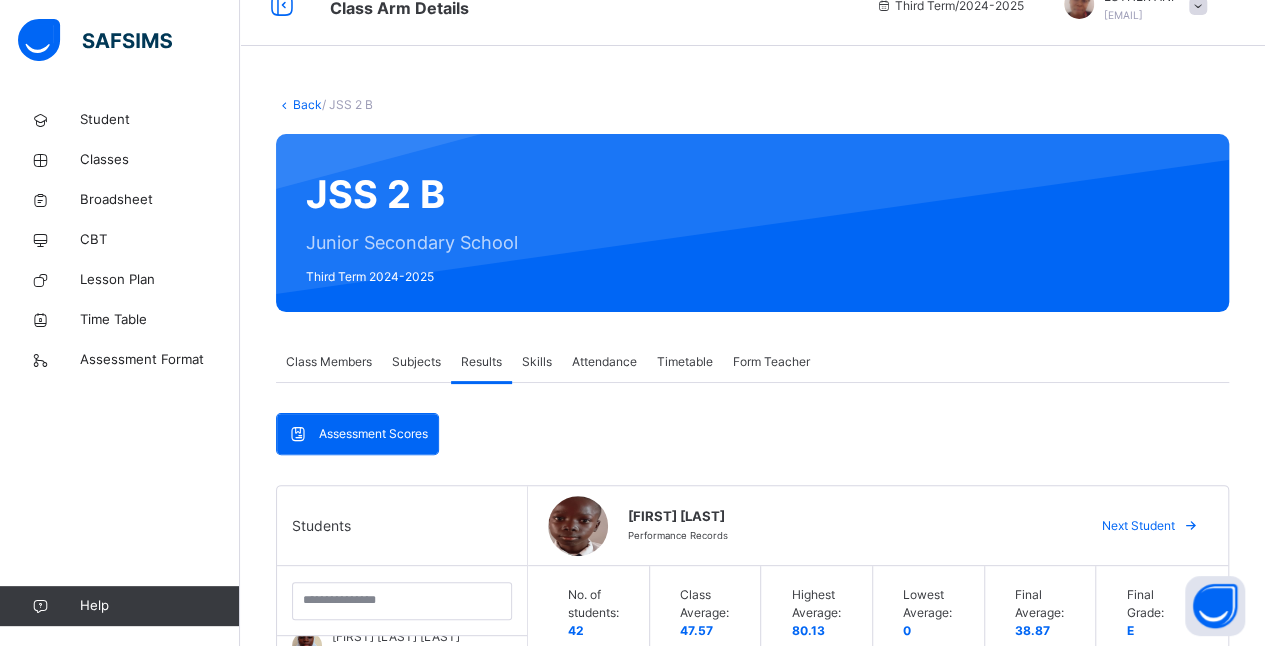 scroll, scrollTop: 0, scrollLeft: 0, axis: both 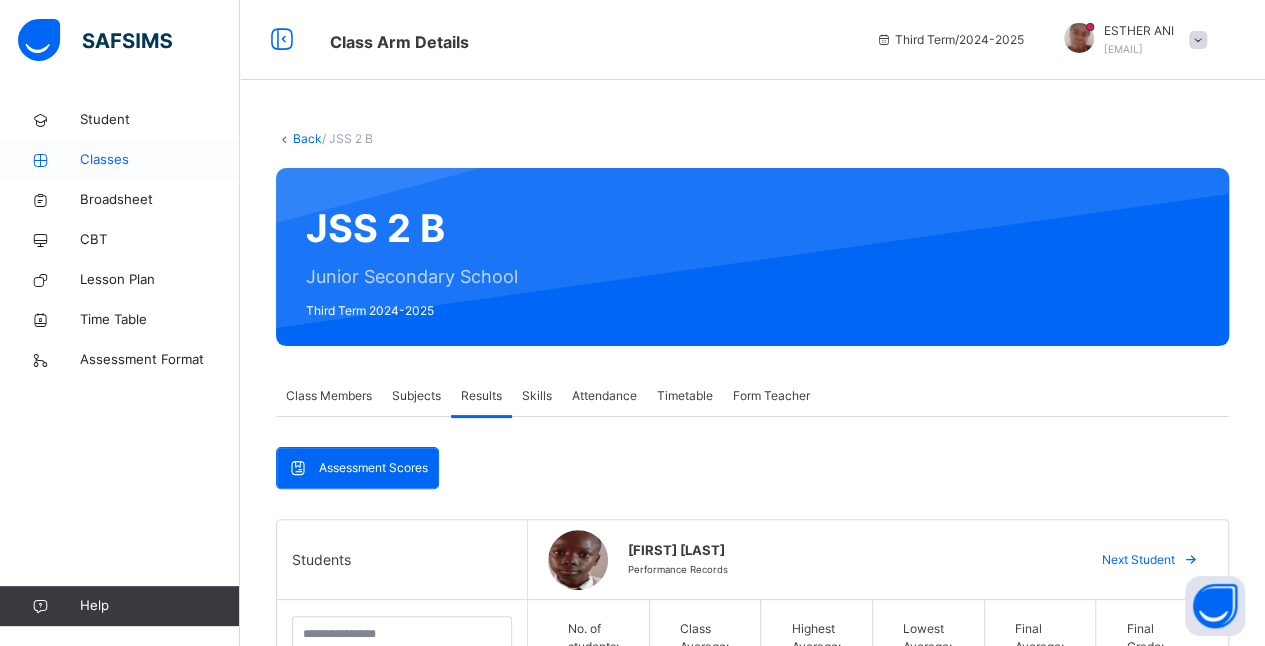 click on "Classes" at bounding box center (160, 160) 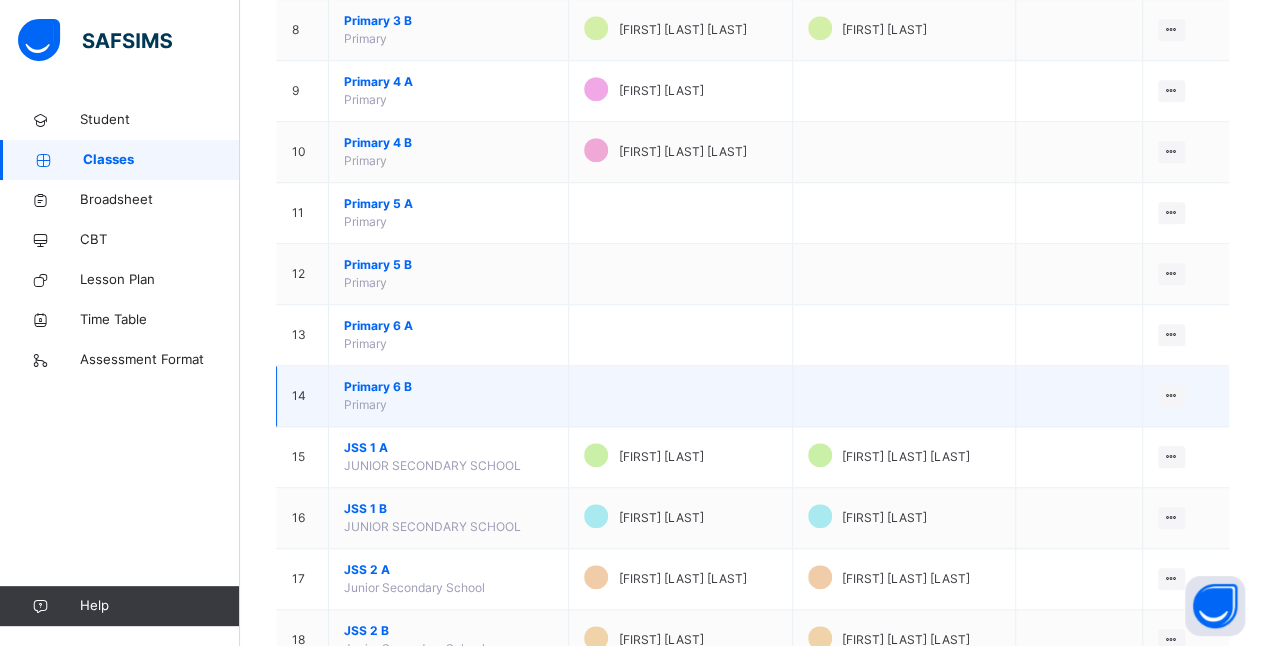 scroll, scrollTop: 908, scrollLeft: 0, axis: vertical 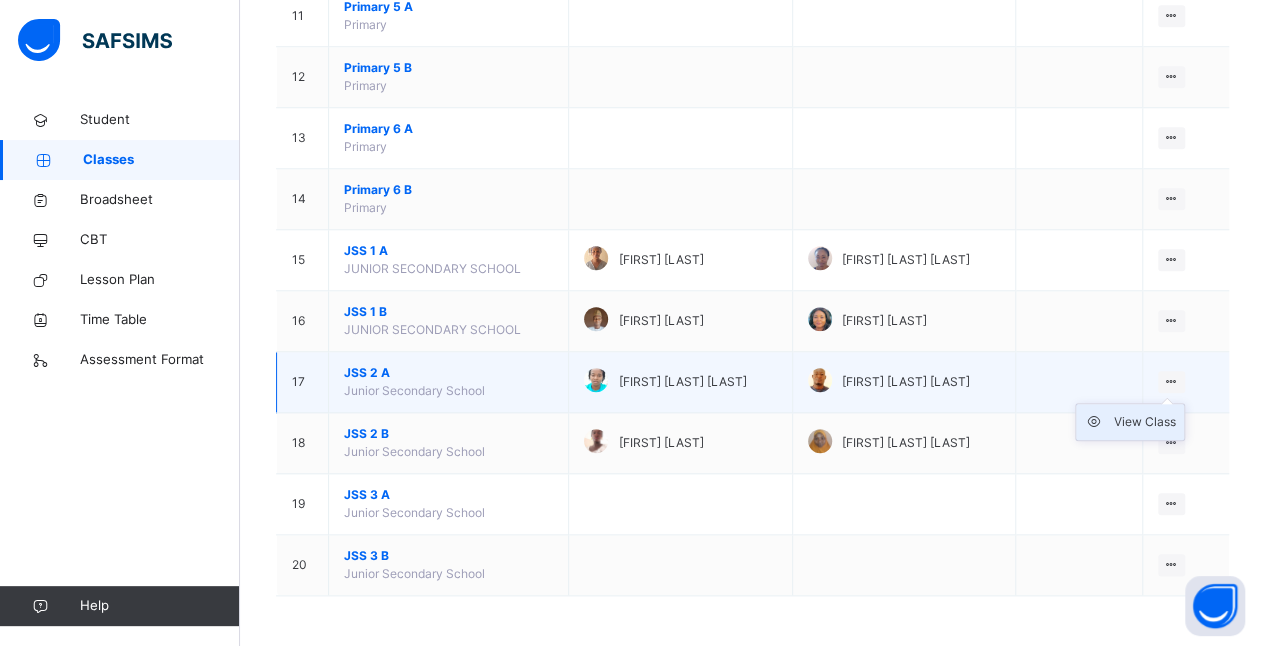 click on "View Class" at bounding box center (1145, 422) 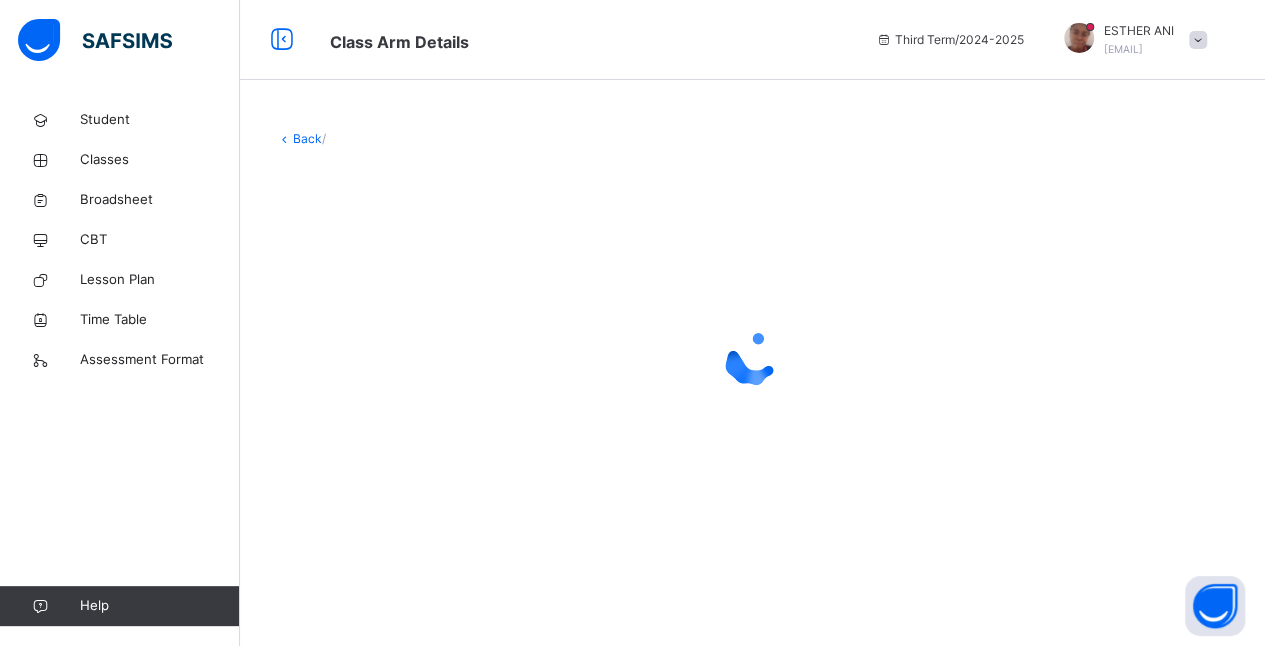 scroll, scrollTop: 0, scrollLeft: 0, axis: both 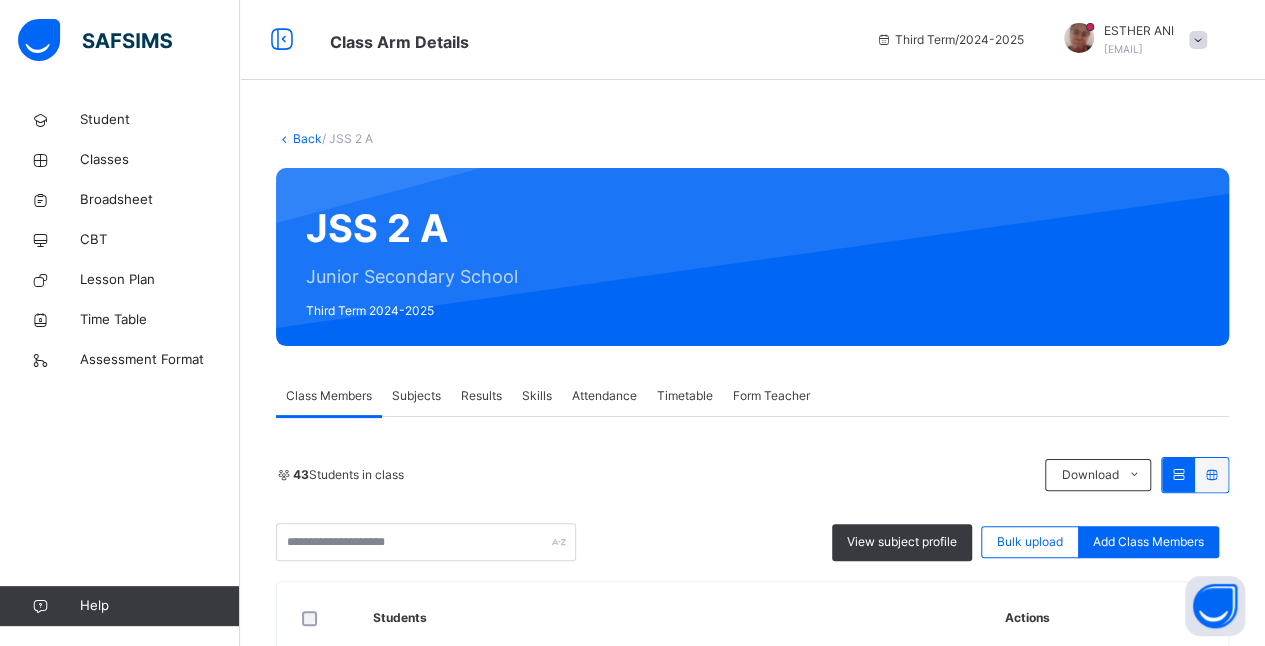 click on "Results" at bounding box center (481, 396) 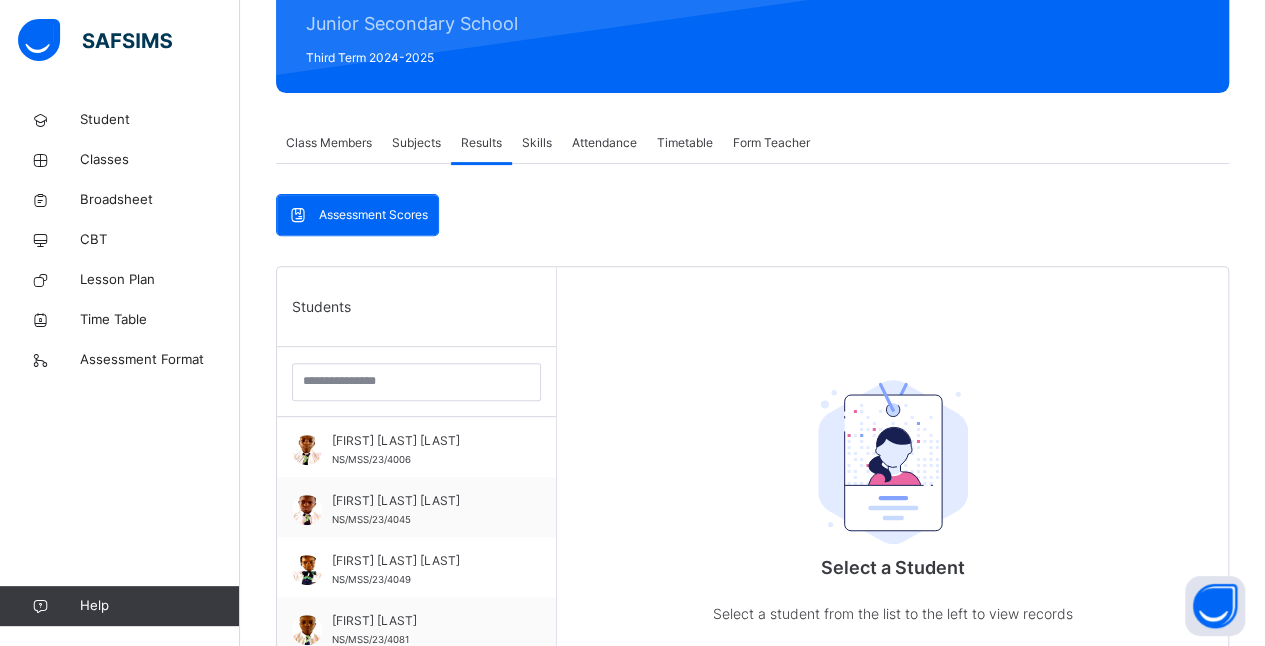 scroll, scrollTop: 254, scrollLeft: 0, axis: vertical 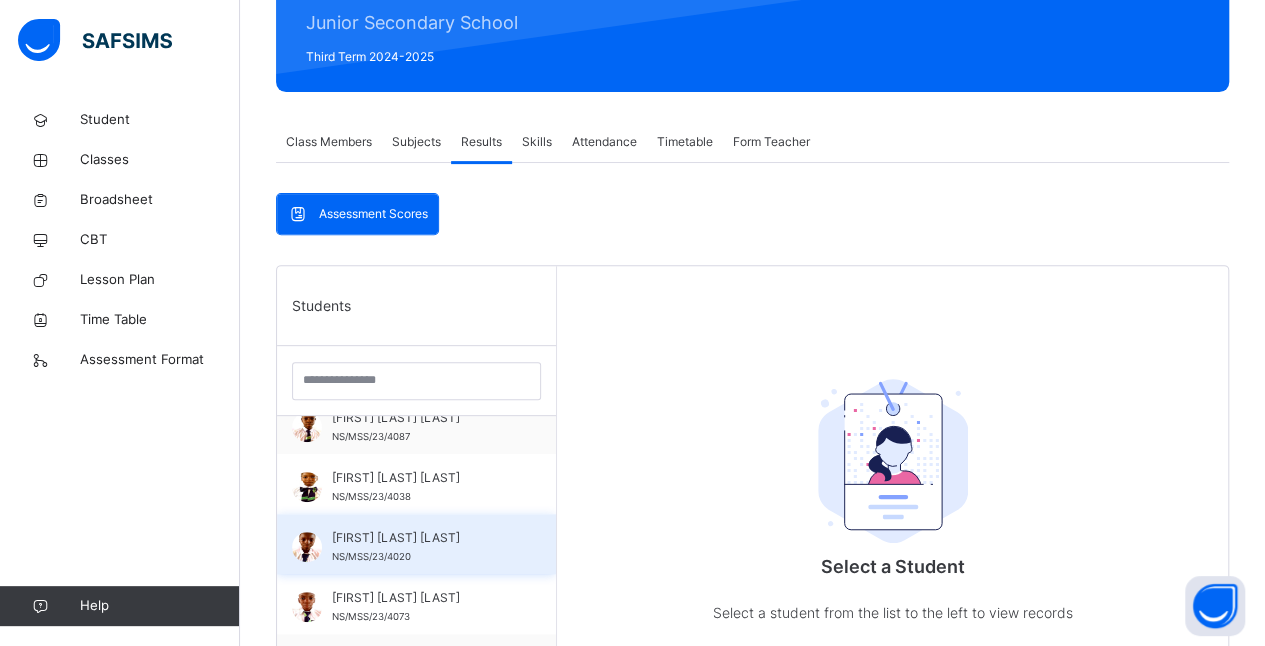 click on "[FIRST] [LAST] [LAST]" at bounding box center (421, 538) 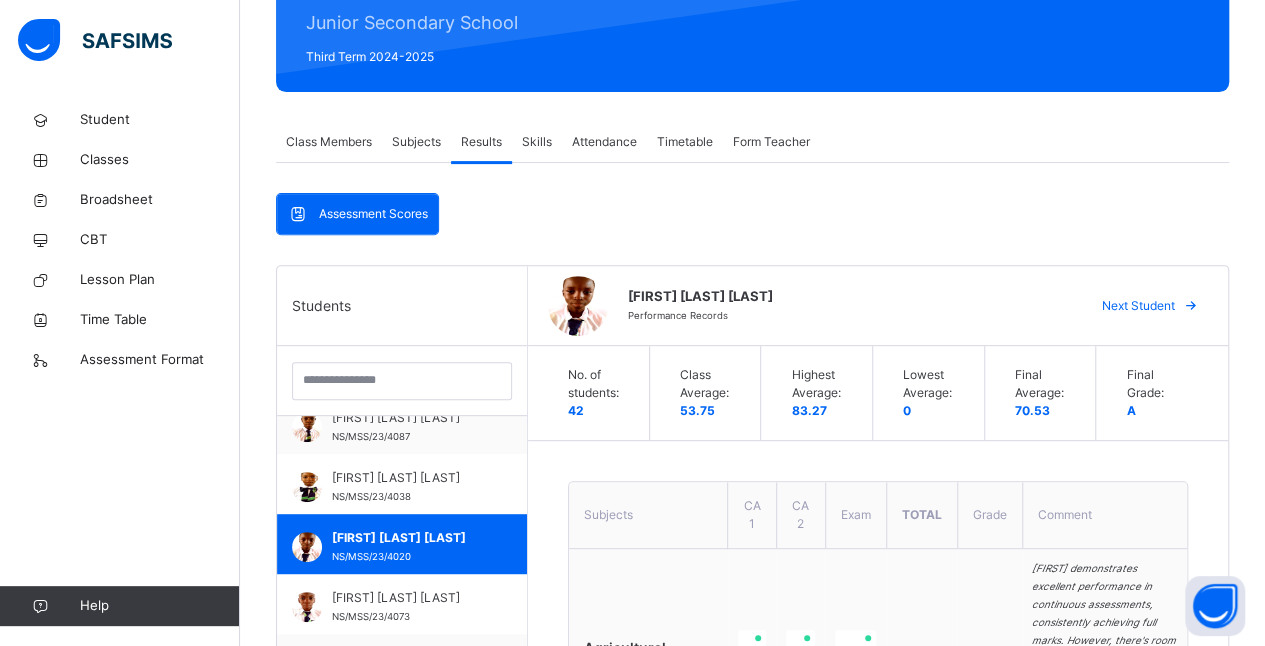 click on "Student Classes Broadsheet CBT Lesson Plan Time Table Assessment Format   Help" at bounding box center (120, 363) 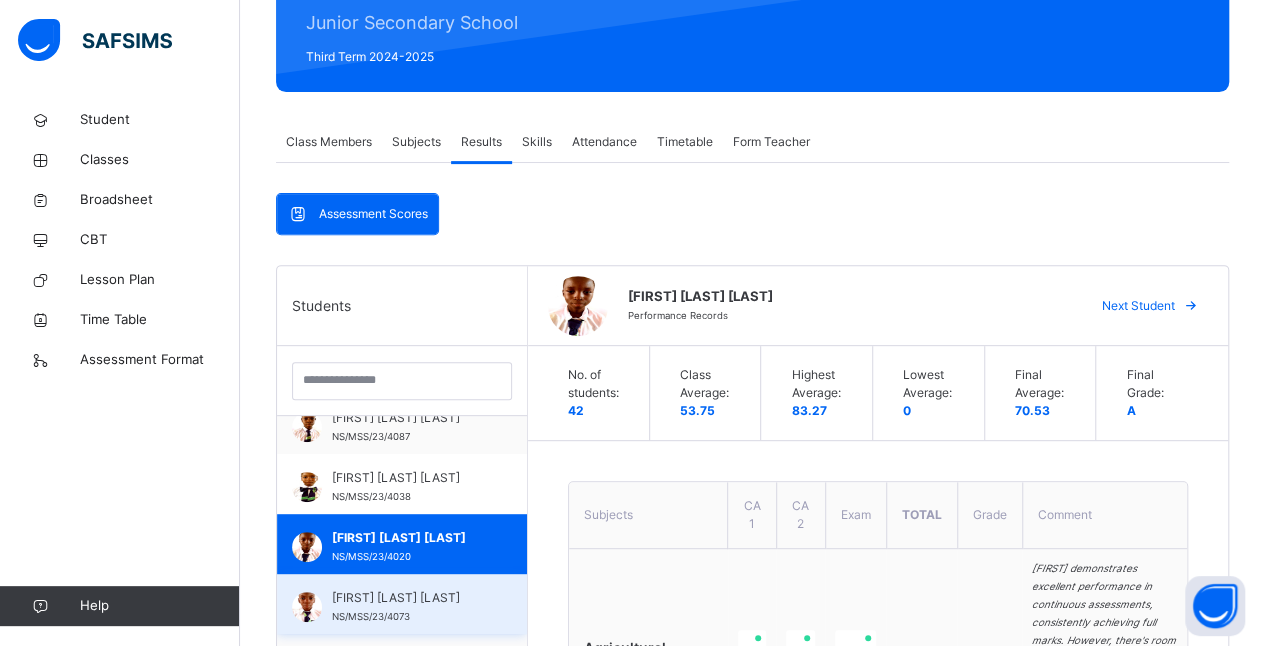 click on "NS/MSS/23/4073" at bounding box center (371, 616) 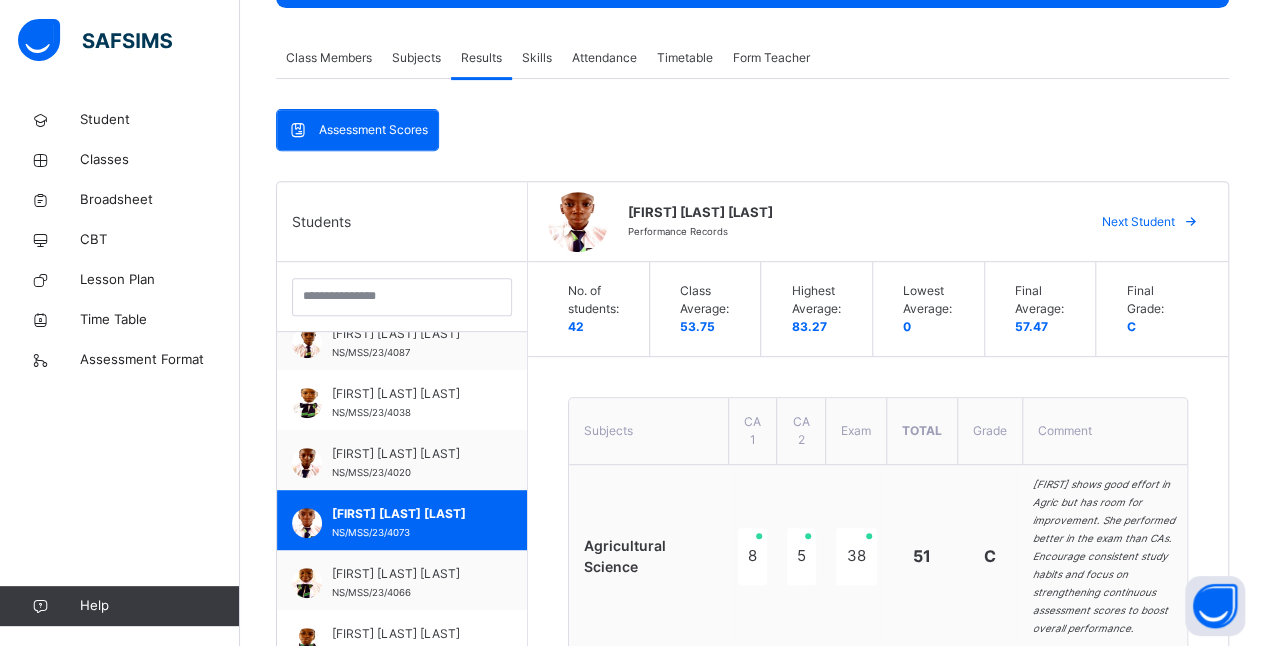 scroll, scrollTop: 336, scrollLeft: 0, axis: vertical 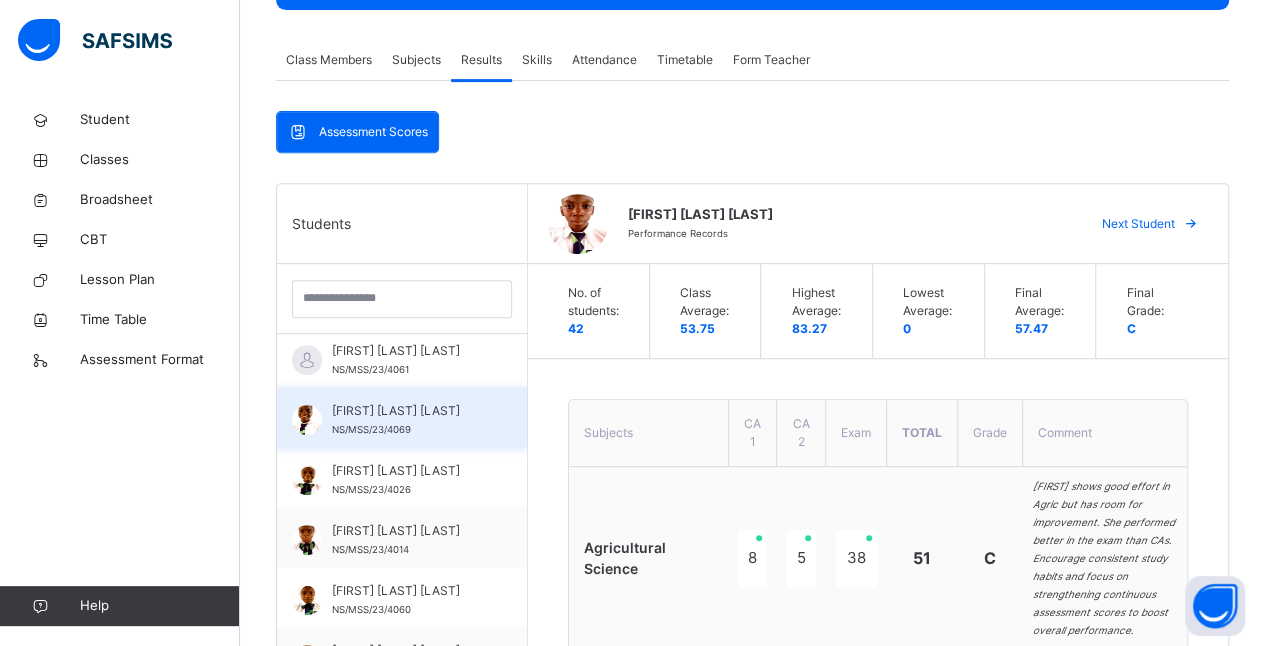 click on "[FIRST] [LAST] [LAST]" at bounding box center [407, 411] 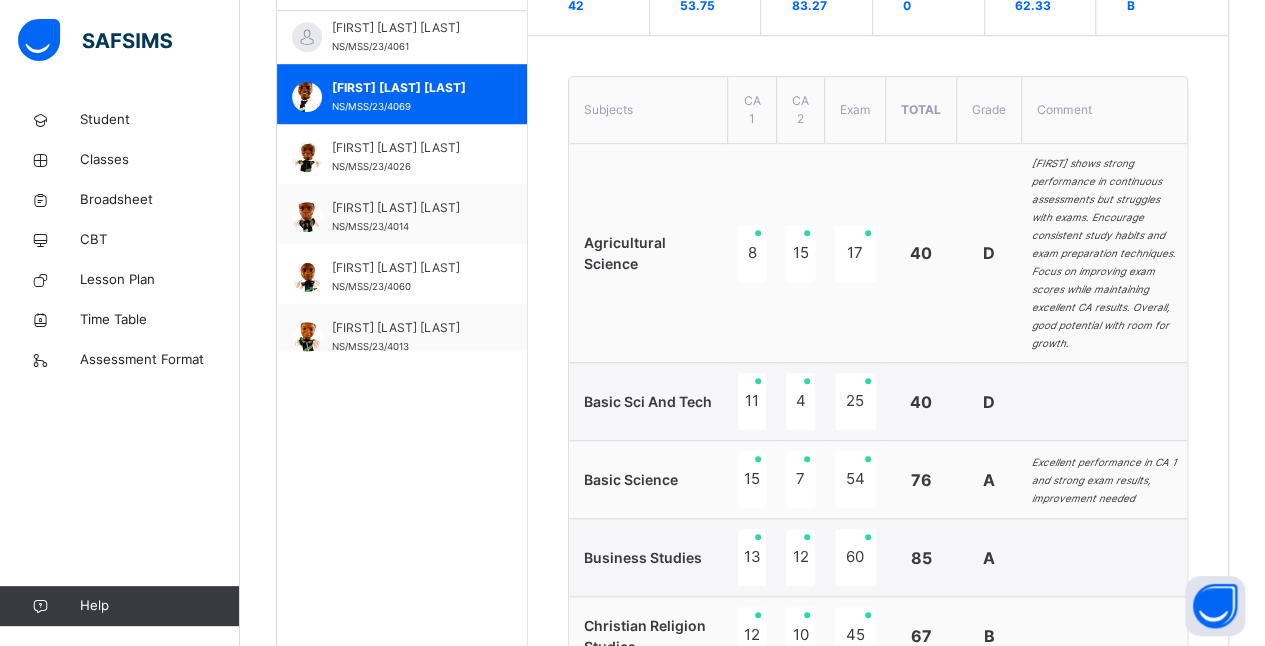 scroll, scrollTop: 644, scrollLeft: 0, axis: vertical 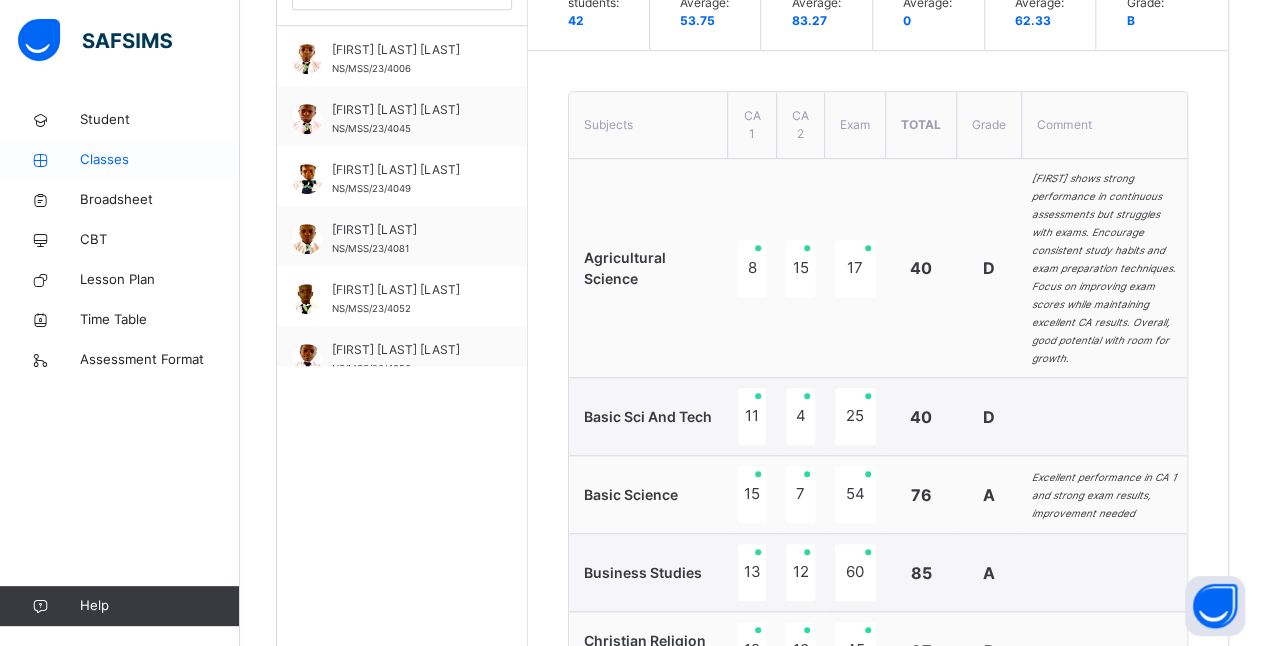 click on "Classes" at bounding box center (160, 160) 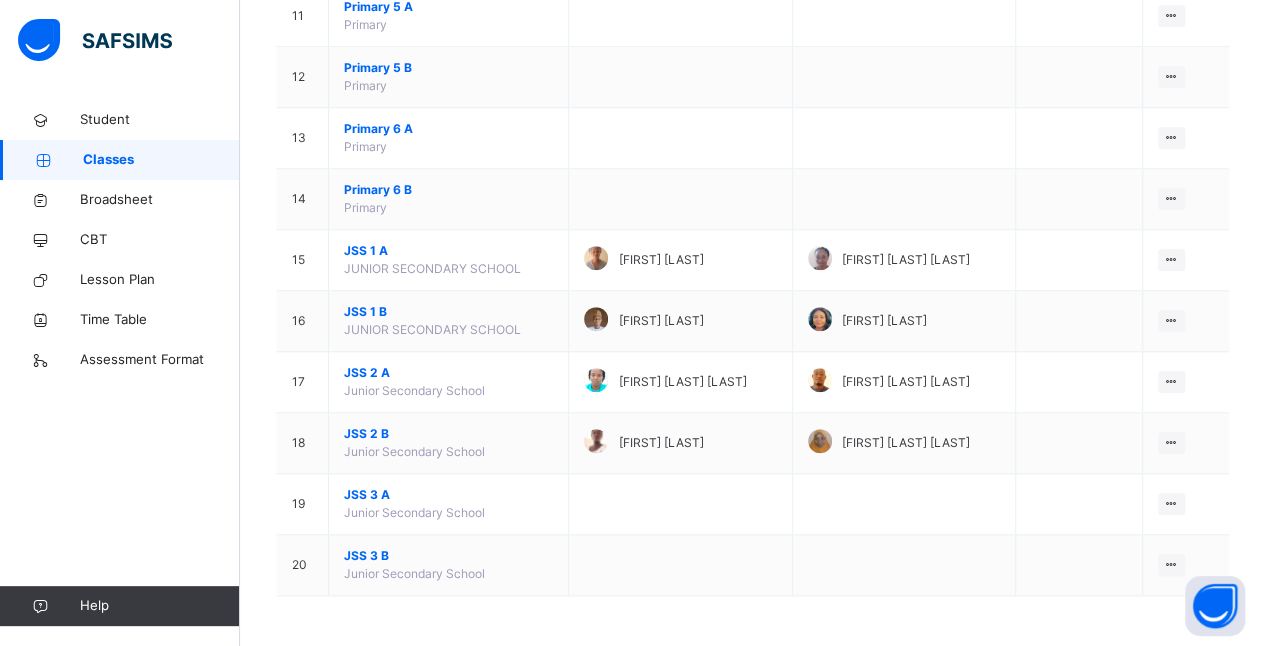 scroll, scrollTop: 908, scrollLeft: 0, axis: vertical 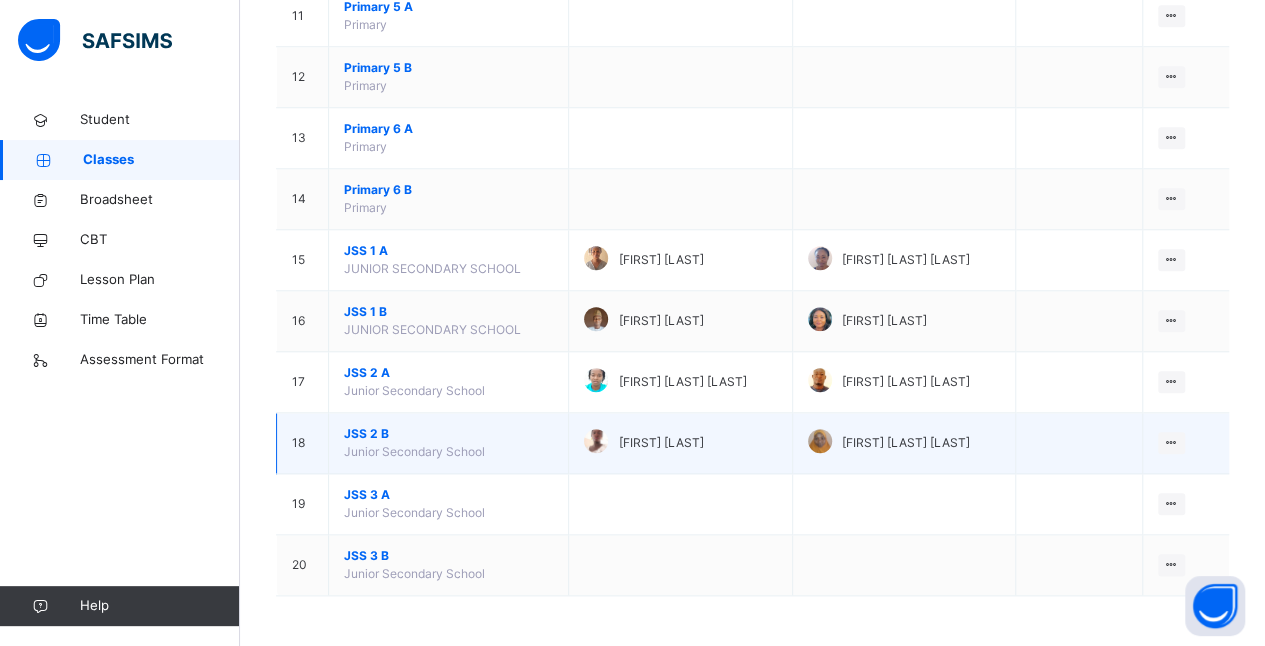 click on "Junior Secondary School" at bounding box center (414, 451) 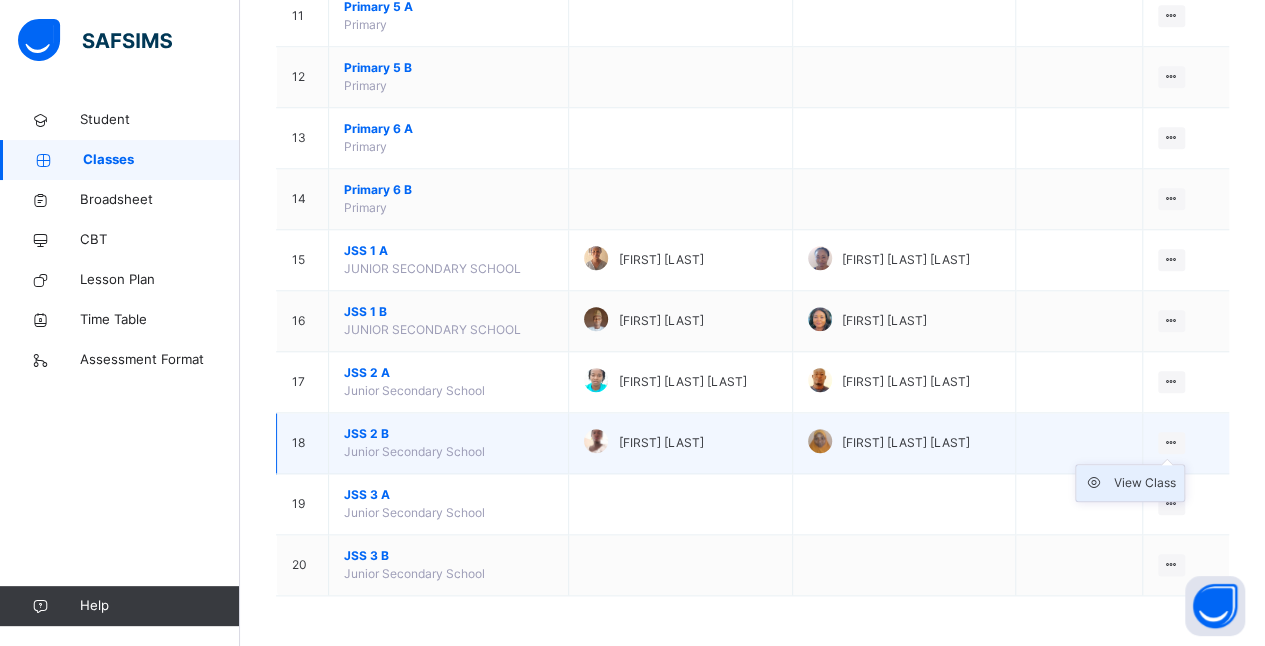 click on "View Class" at bounding box center (1145, 483) 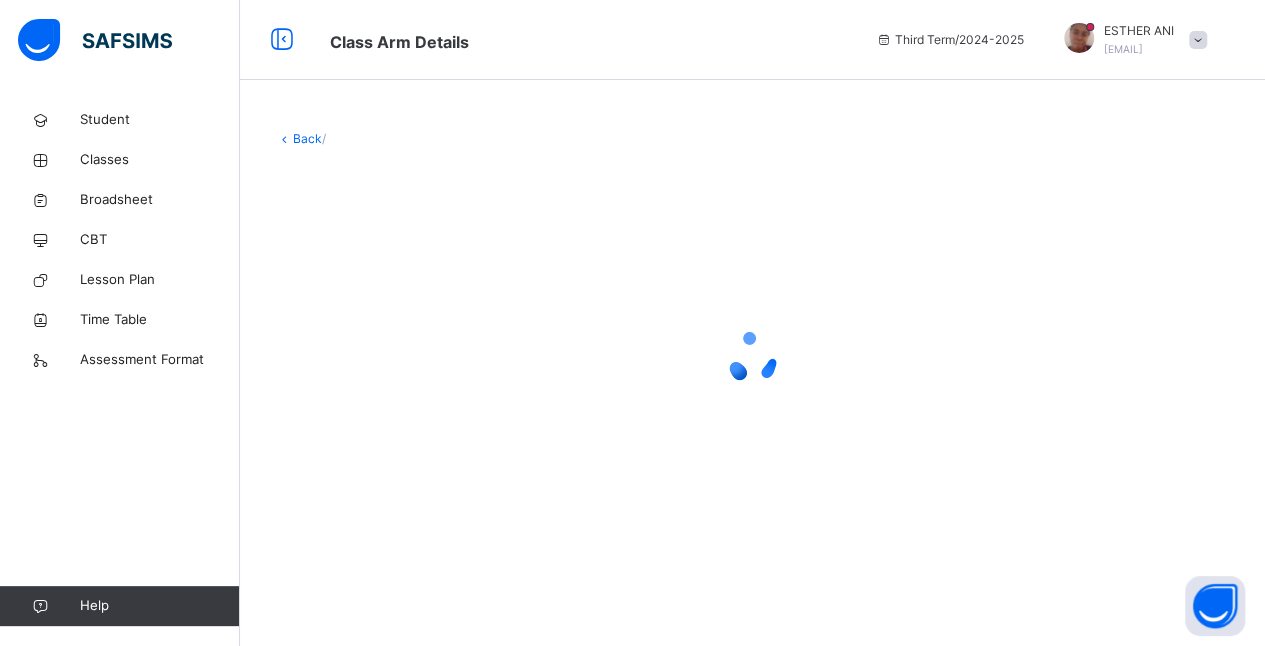 scroll, scrollTop: 0, scrollLeft: 0, axis: both 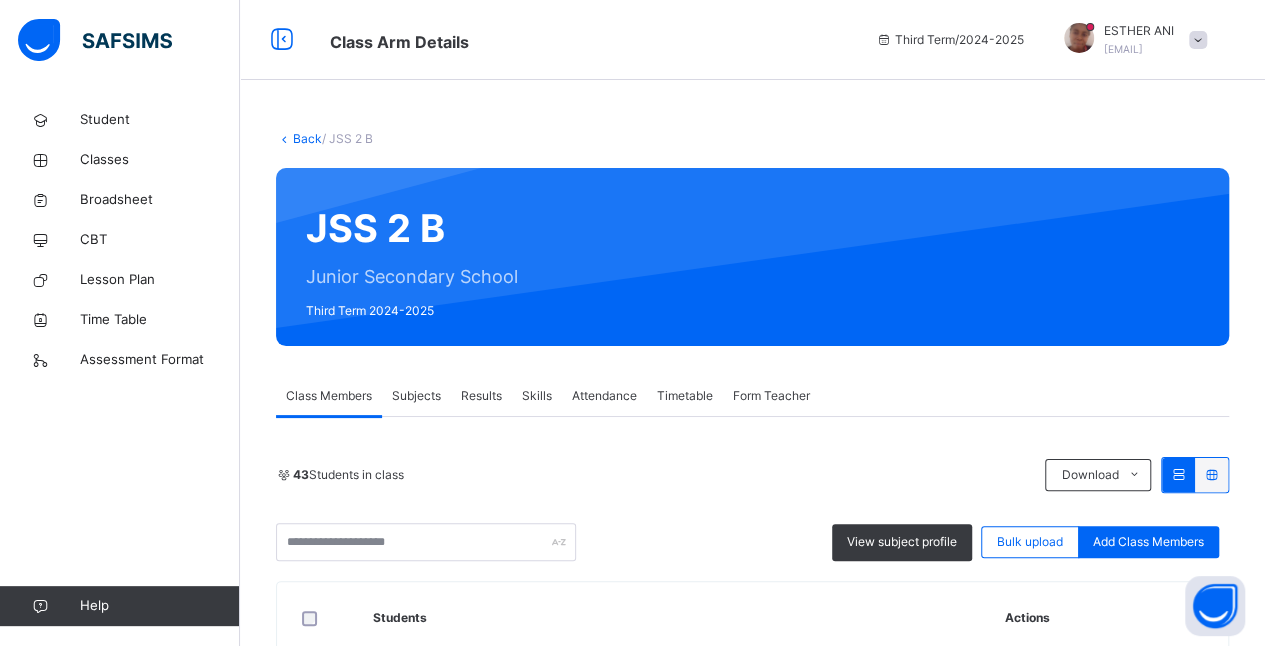 click on "Results" at bounding box center (481, 396) 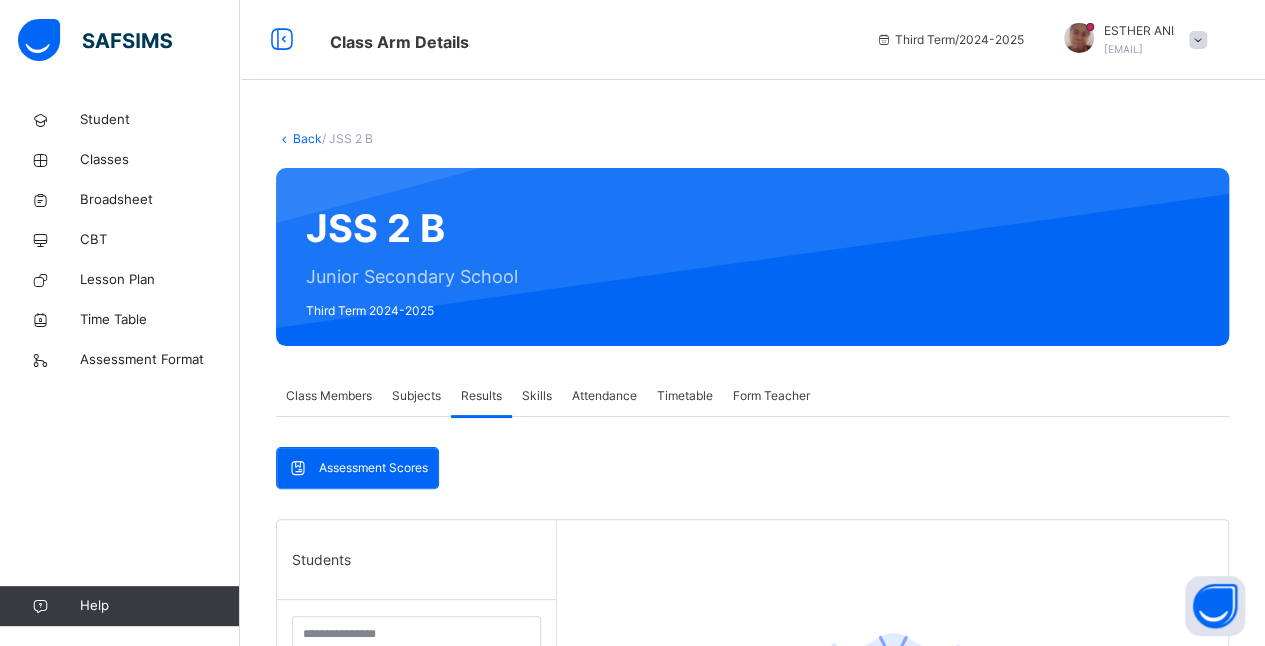 scroll, scrollTop: 185, scrollLeft: 0, axis: vertical 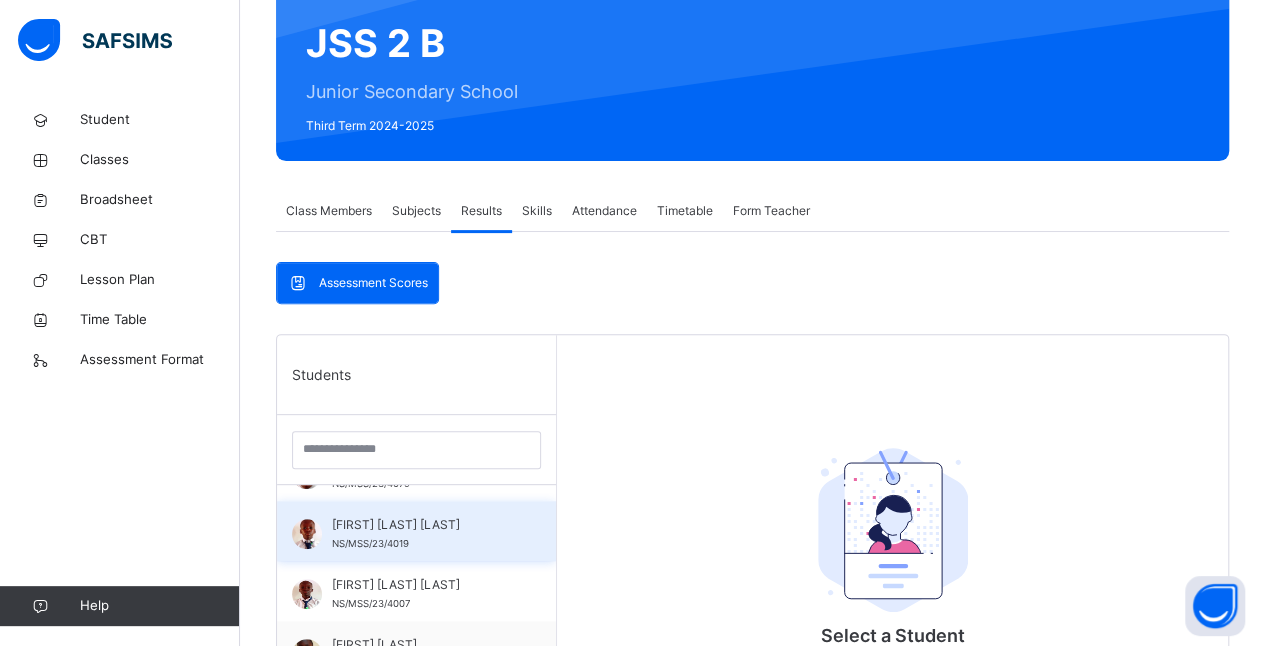 click on "[FIRST] [LAST] [LAST]" at bounding box center [421, 525] 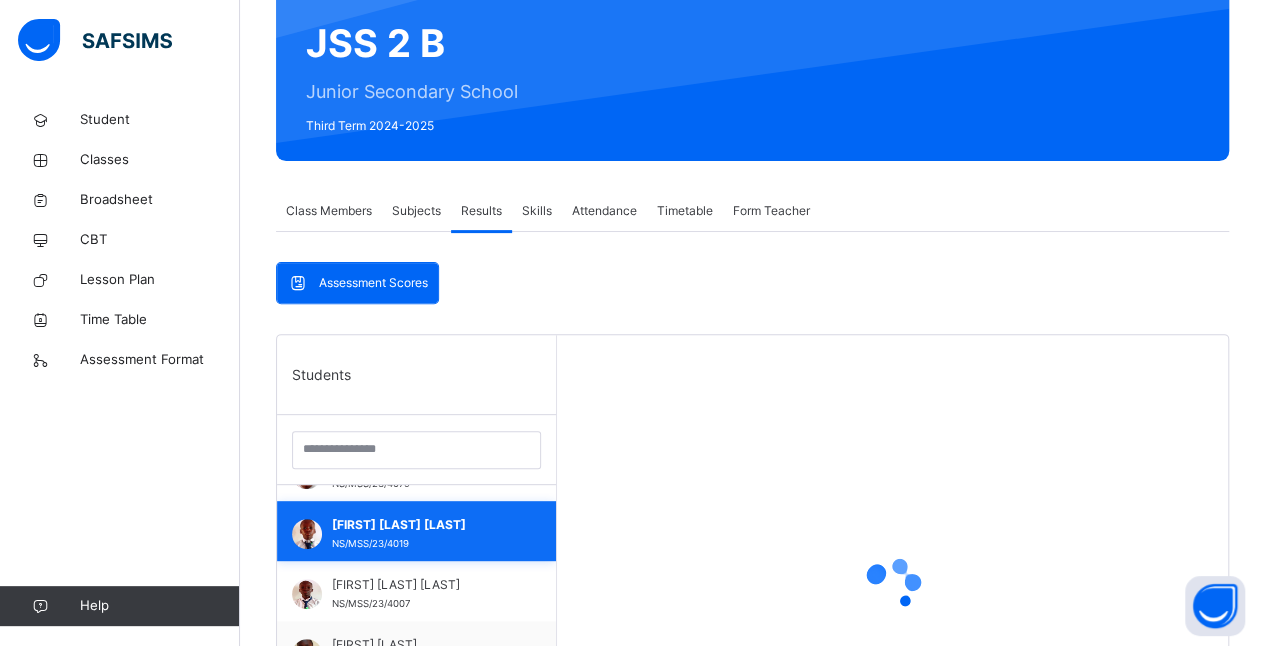 click on "[FIRST] [LAST] [LAST]" at bounding box center (421, 525) 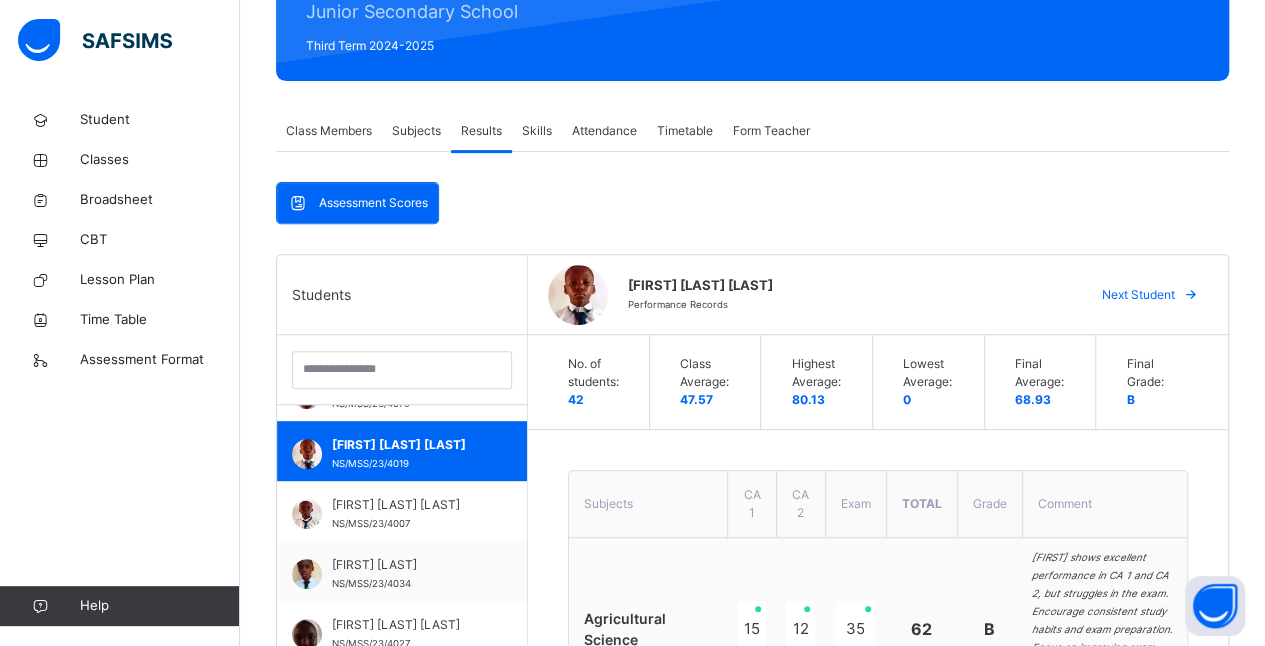 scroll, scrollTop: 257, scrollLeft: 0, axis: vertical 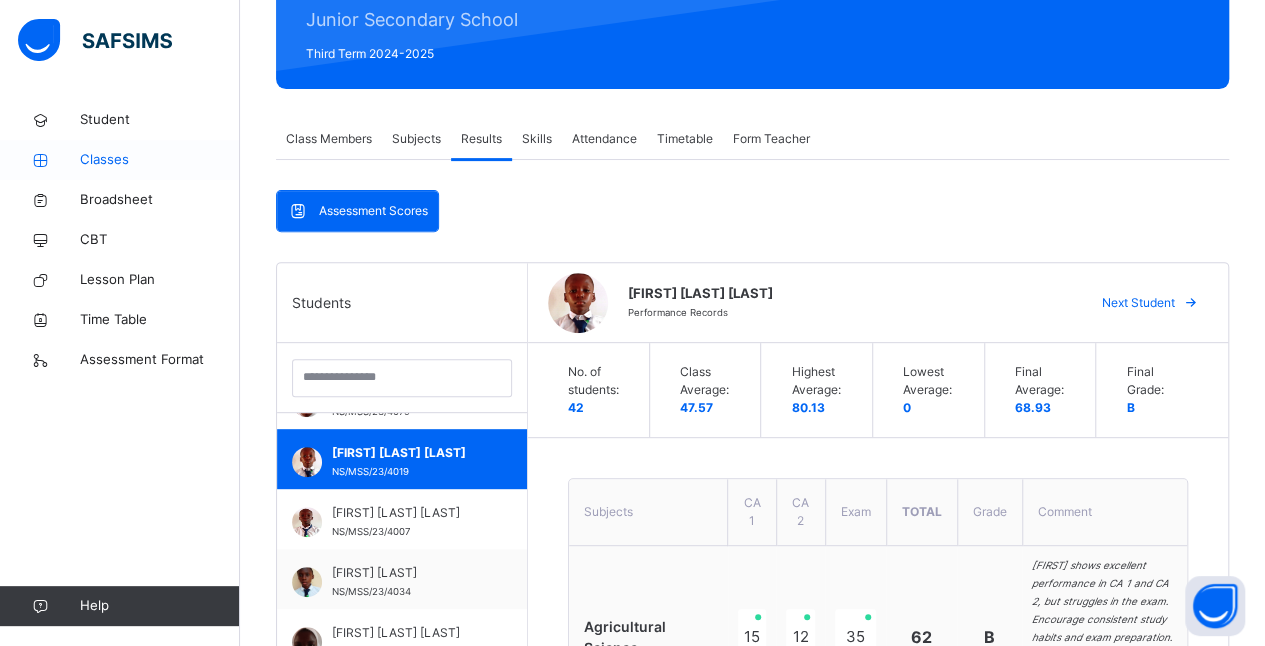 click on "Classes" at bounding box center [160, 160] 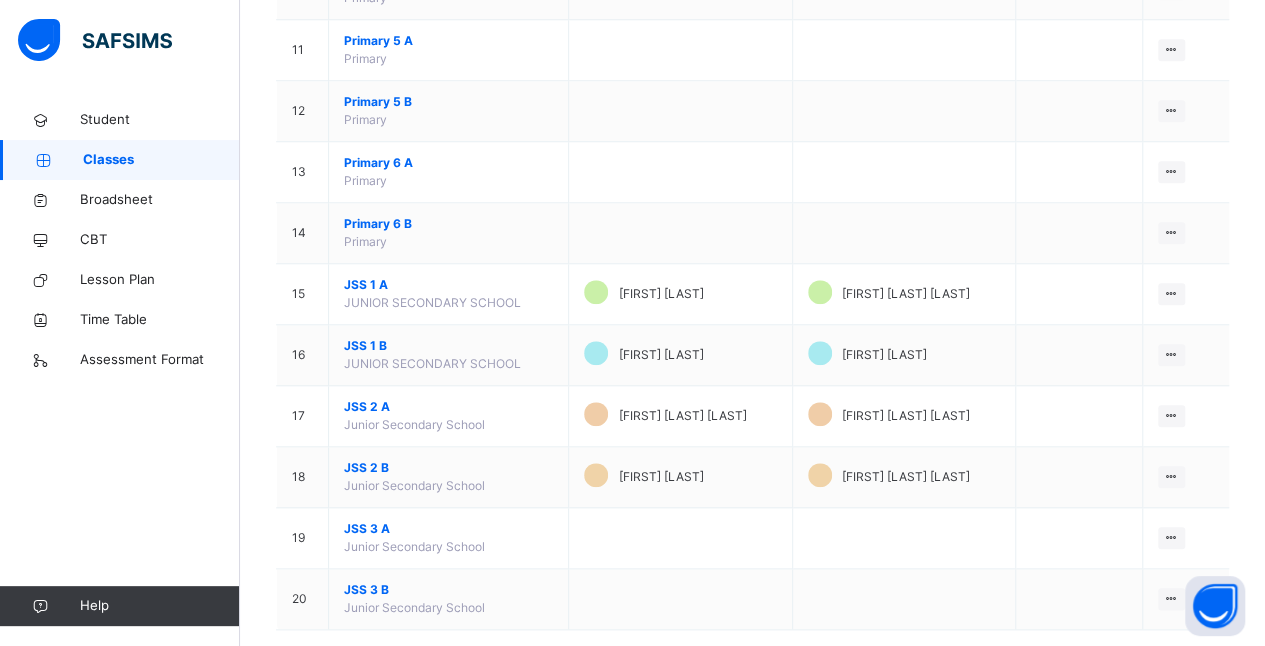scroll, scrollTop: 833, scrollLeft: 0, axis: vertical 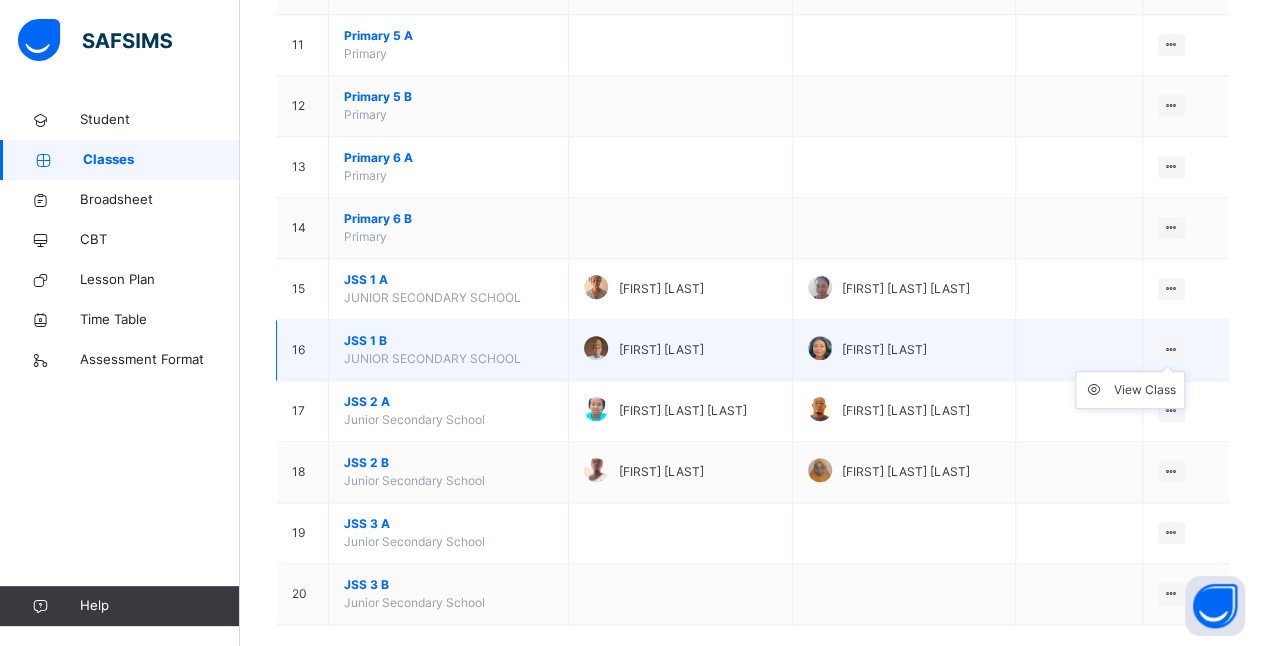 click on "View Class" at bounding box center (1130, 390) 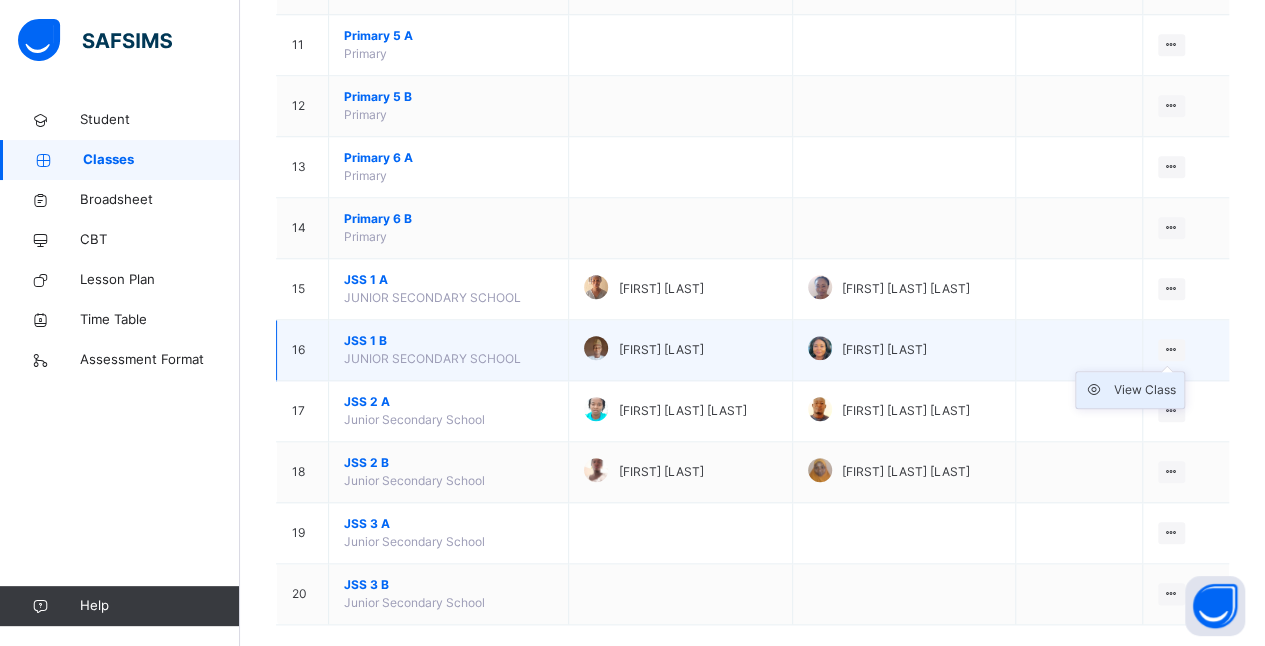 click on "View Class" at bounding box center [1145, 390] 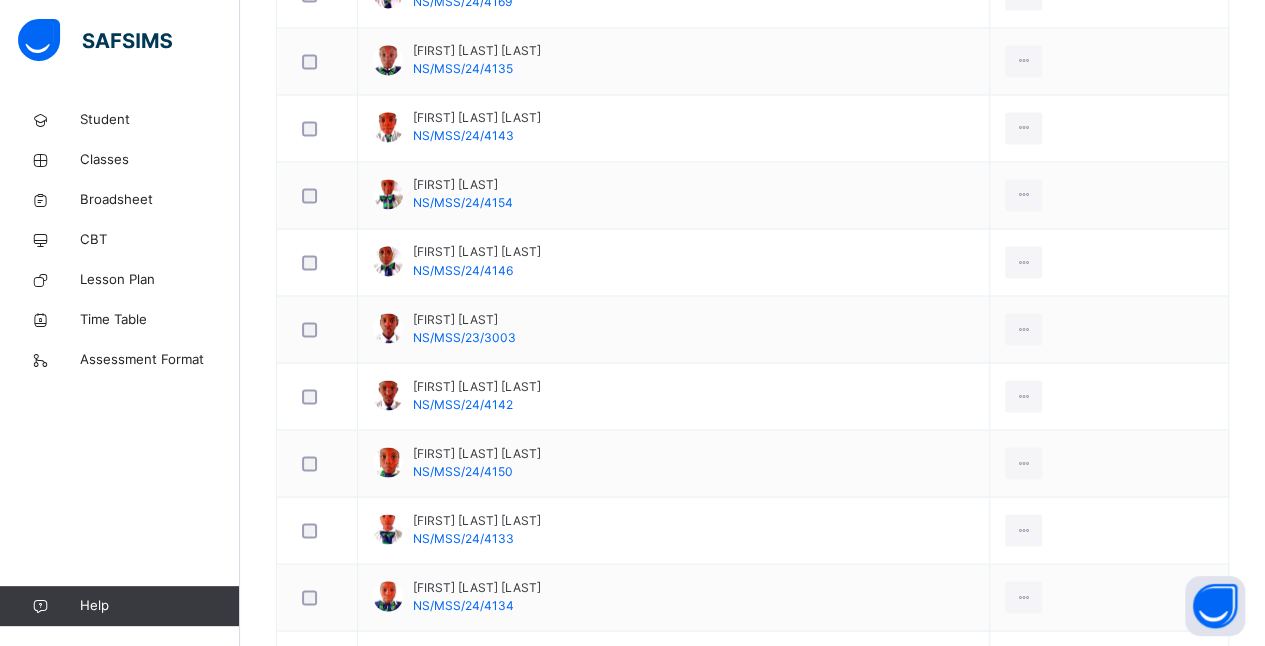 scroll, scrollTop: 1636, scrollLeft: 0, axis: vertical 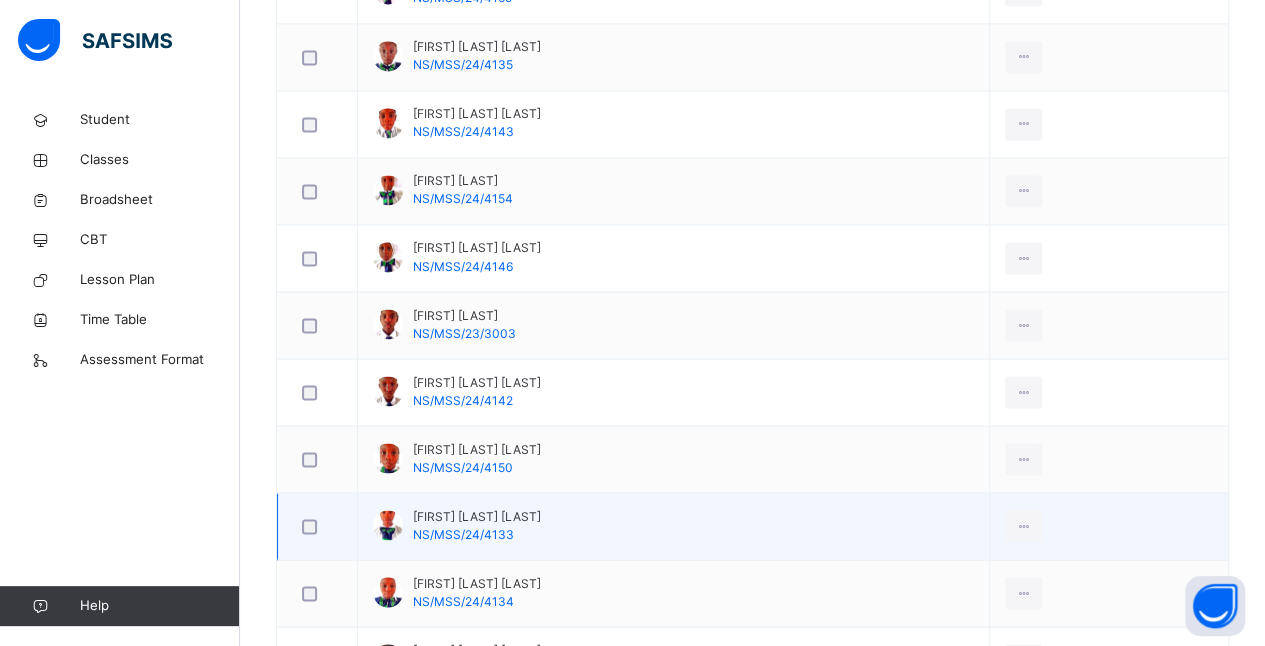click on "[FIRST] [LAST] [LAST]" at bounding box center [477, 516] 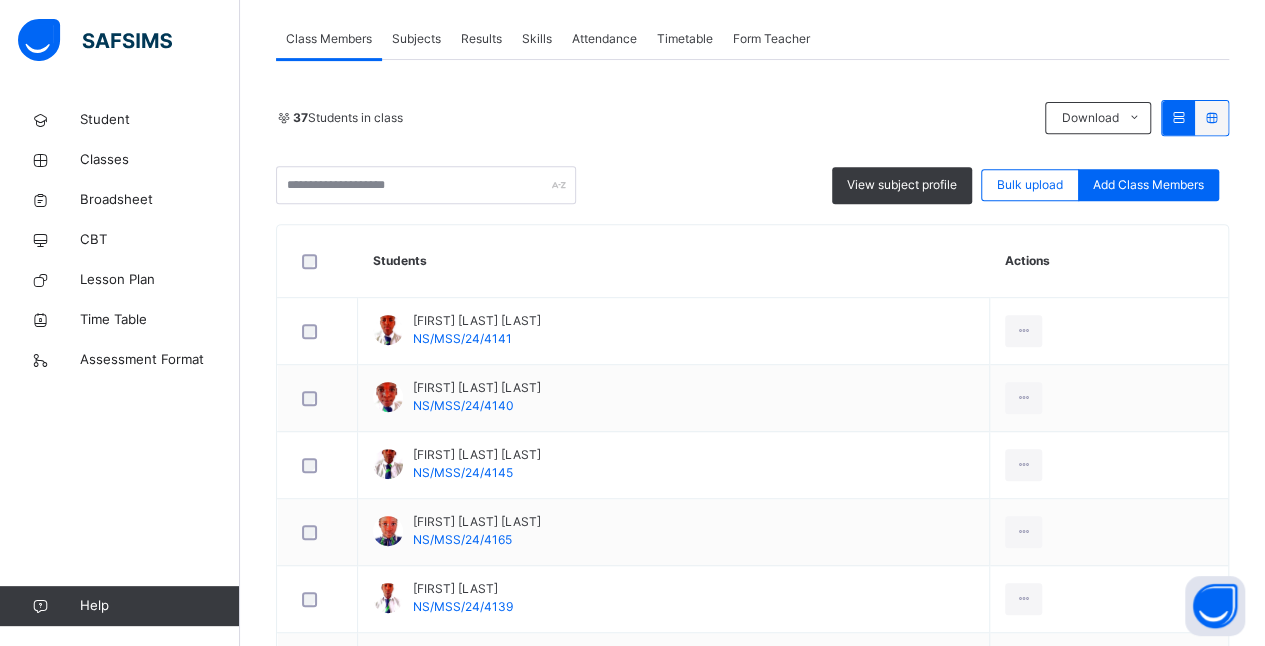 scroll, scrollTop: 365, scrollLeft: 0, axis: vertical 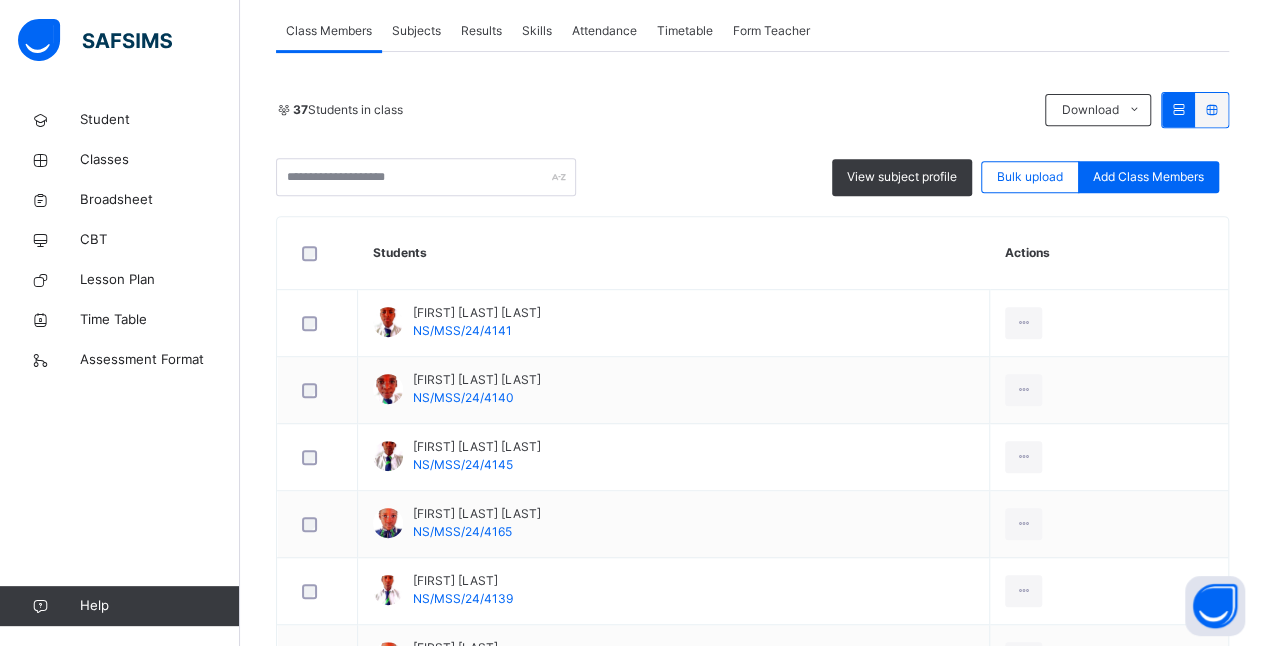 click on "Results" at bounding box center (481, 31) 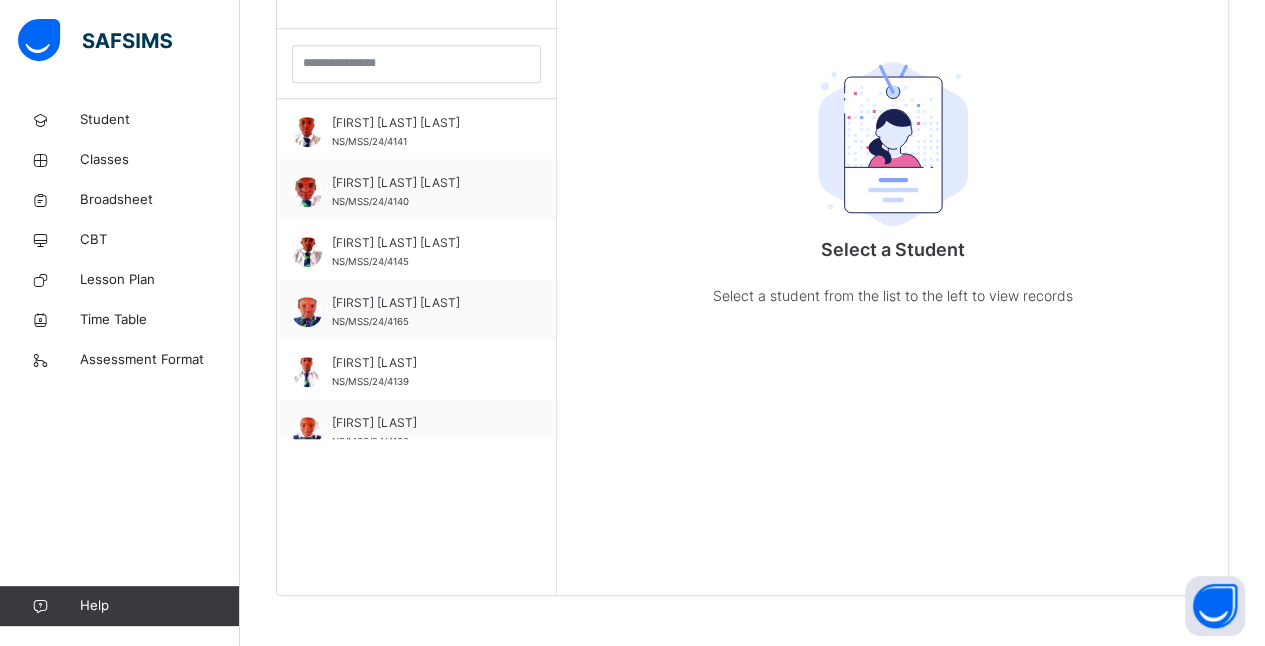 scroll, scrollTop: 579, scrollLeft: 0, axis: vertical 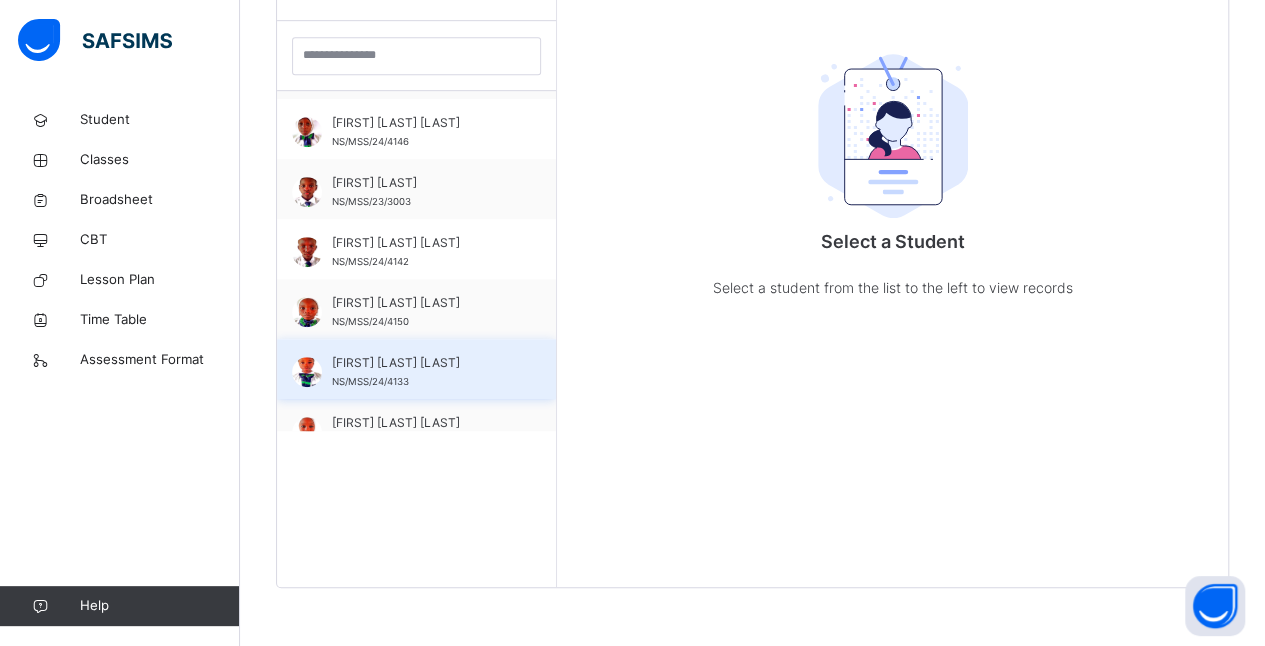 click on "[FIRST] [LAST] [LAST]" at bounding box center [421, 363] 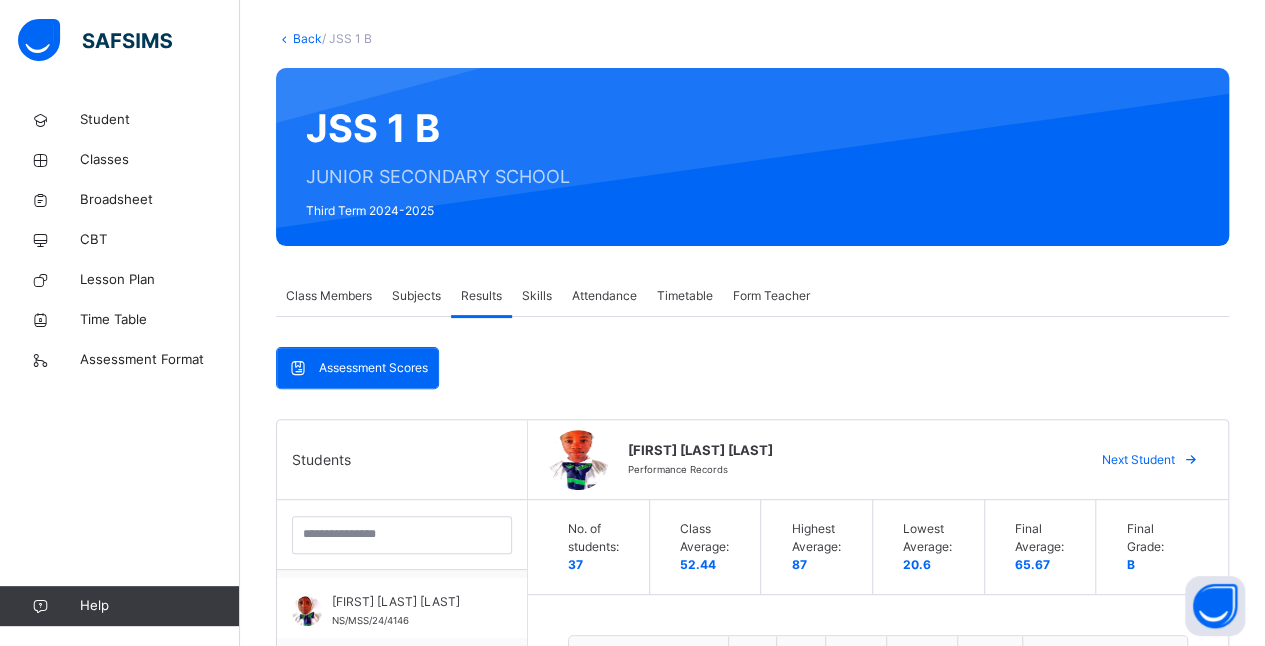 scroll, scrollTop: 102, scrollLeft: 0, axis: vertical 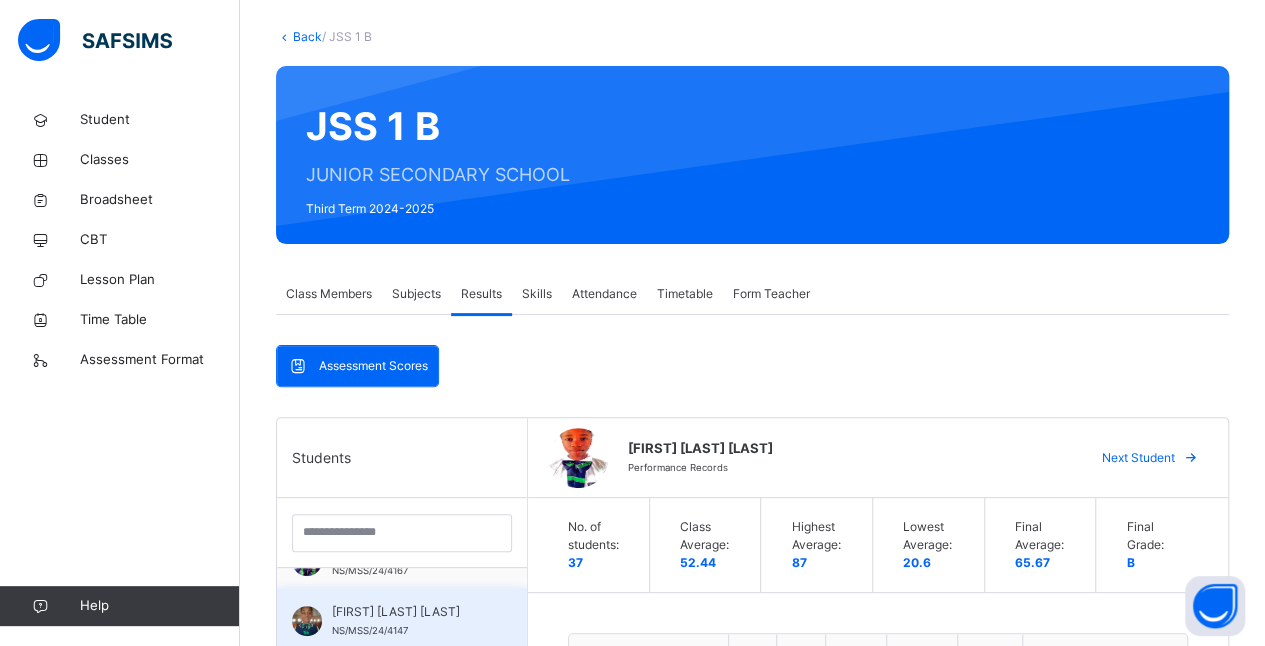 click on "[FIRST] [LAST] [LAST]" at bounding box center [407, 612] 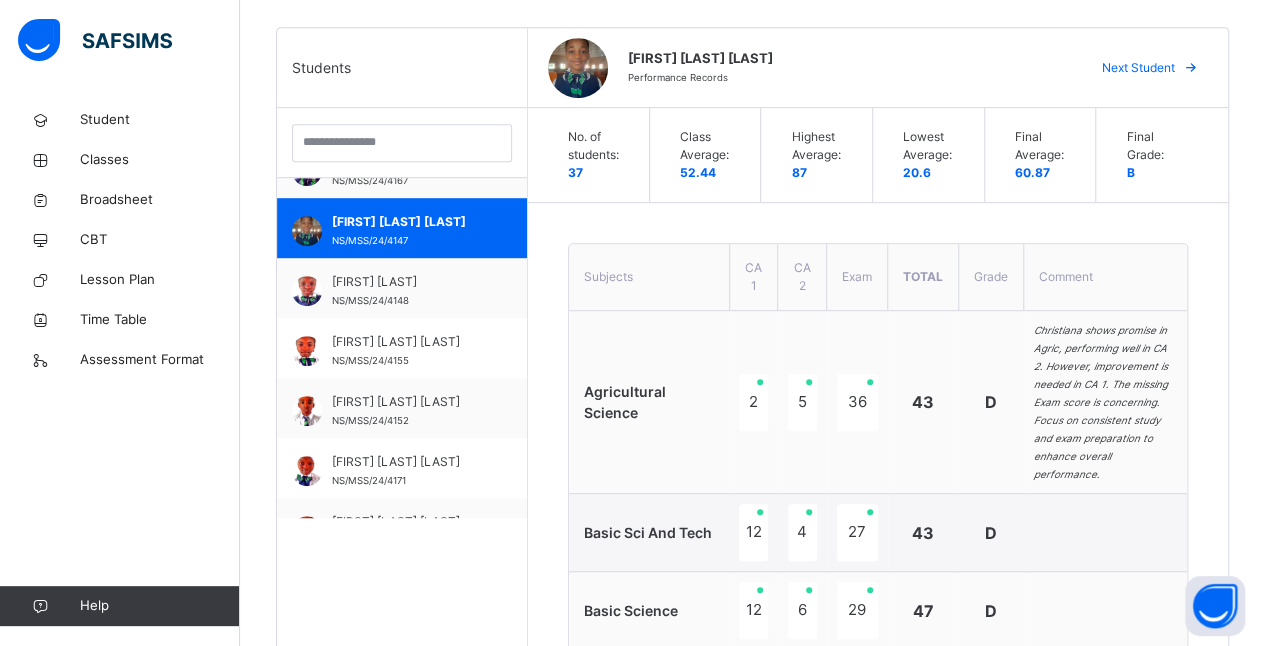 scroll, scrollTop: 489, scrollLeft: 0, axis: vertical 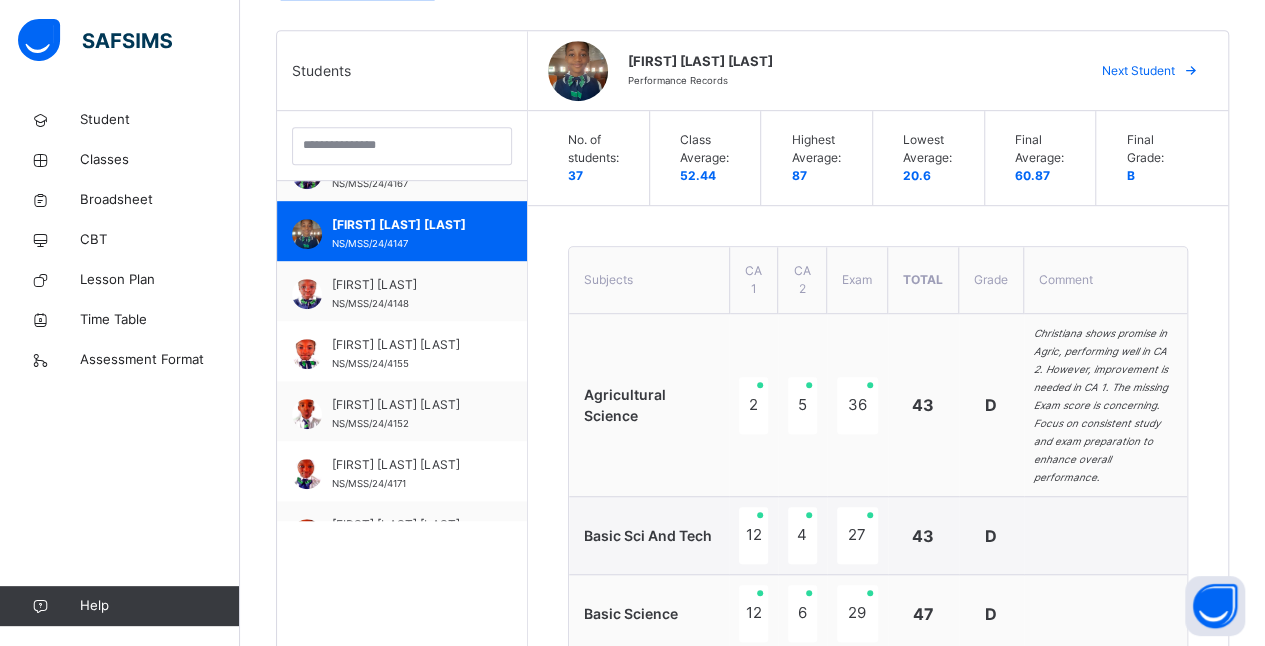 click at bounding box center [1191, 71] 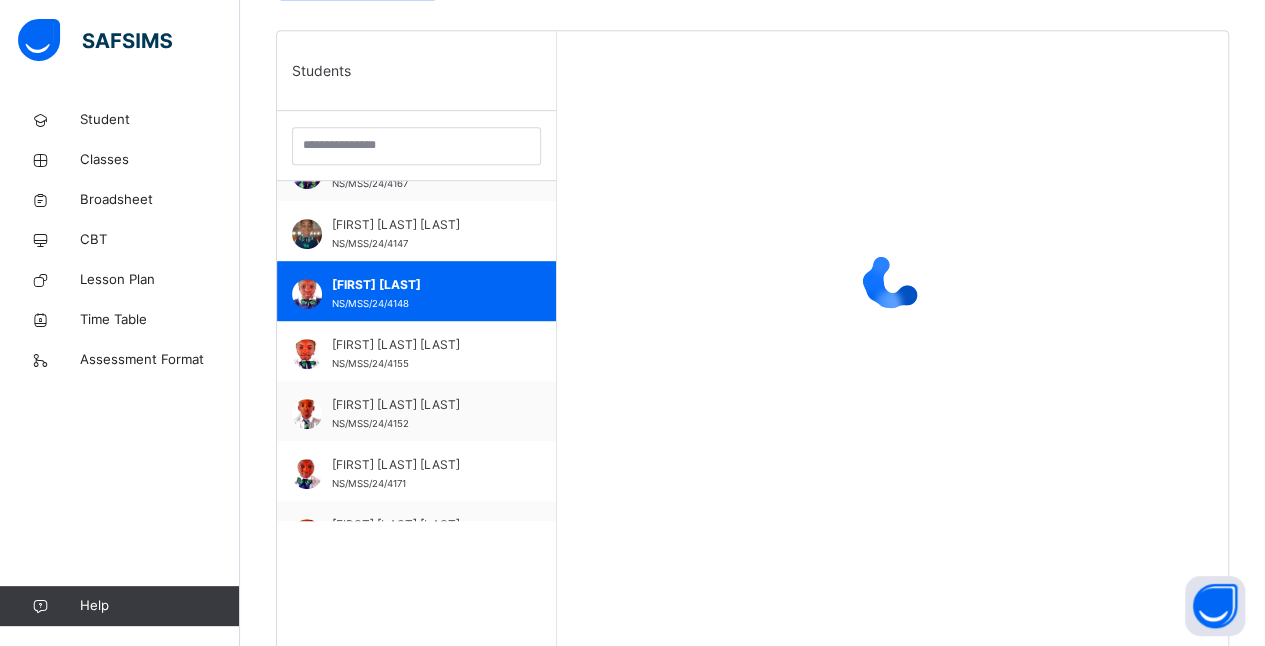 click at bounding box center (892, 281) 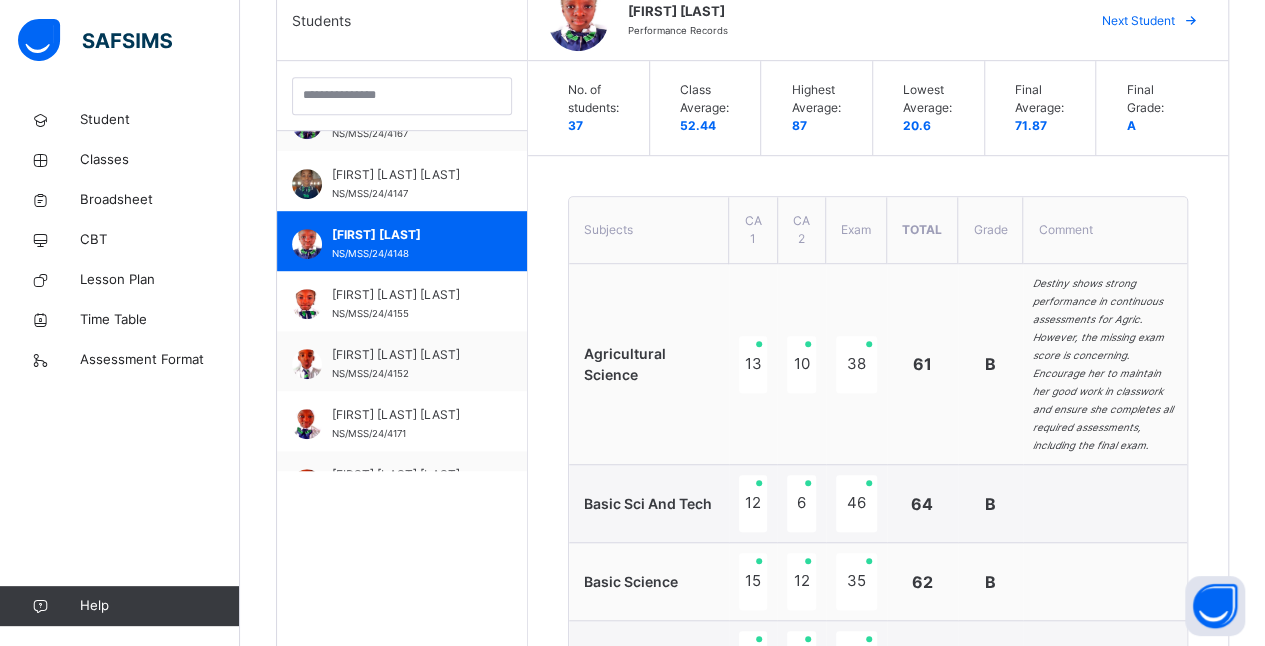 scroll, scrollTop: 586, scrollLeft: 0, axis: vertical 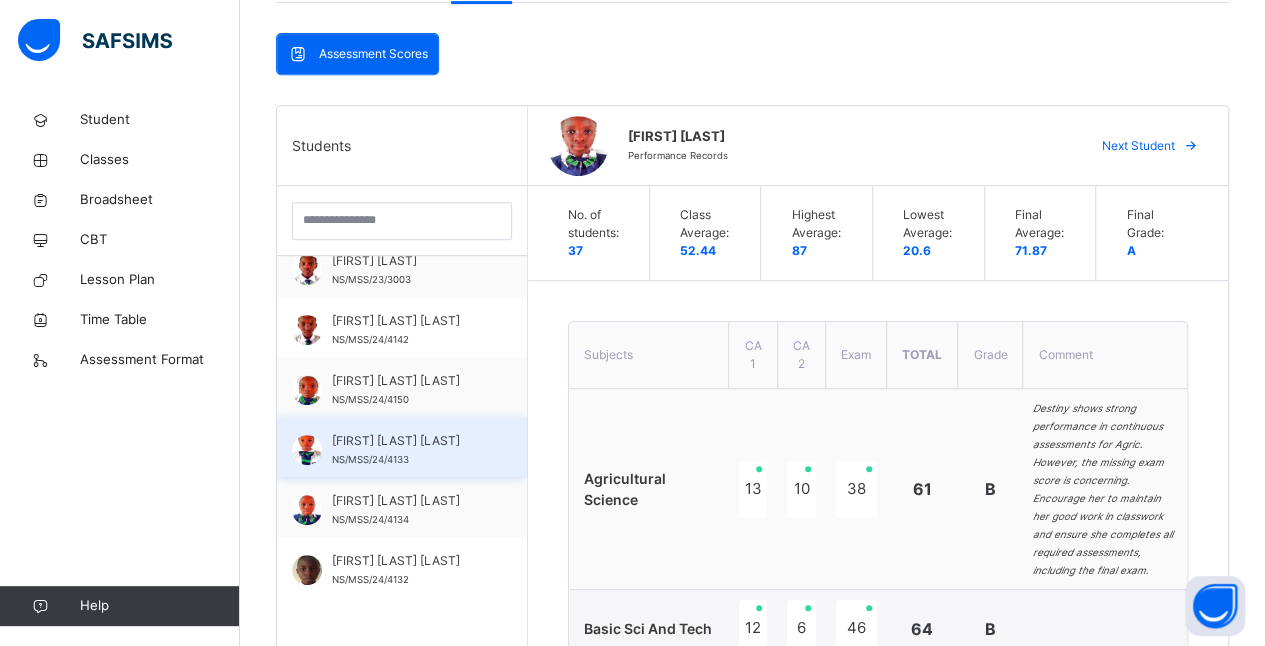 click on "[FIRST] [LAST] [LAST]" at bounding box center [407, 441] 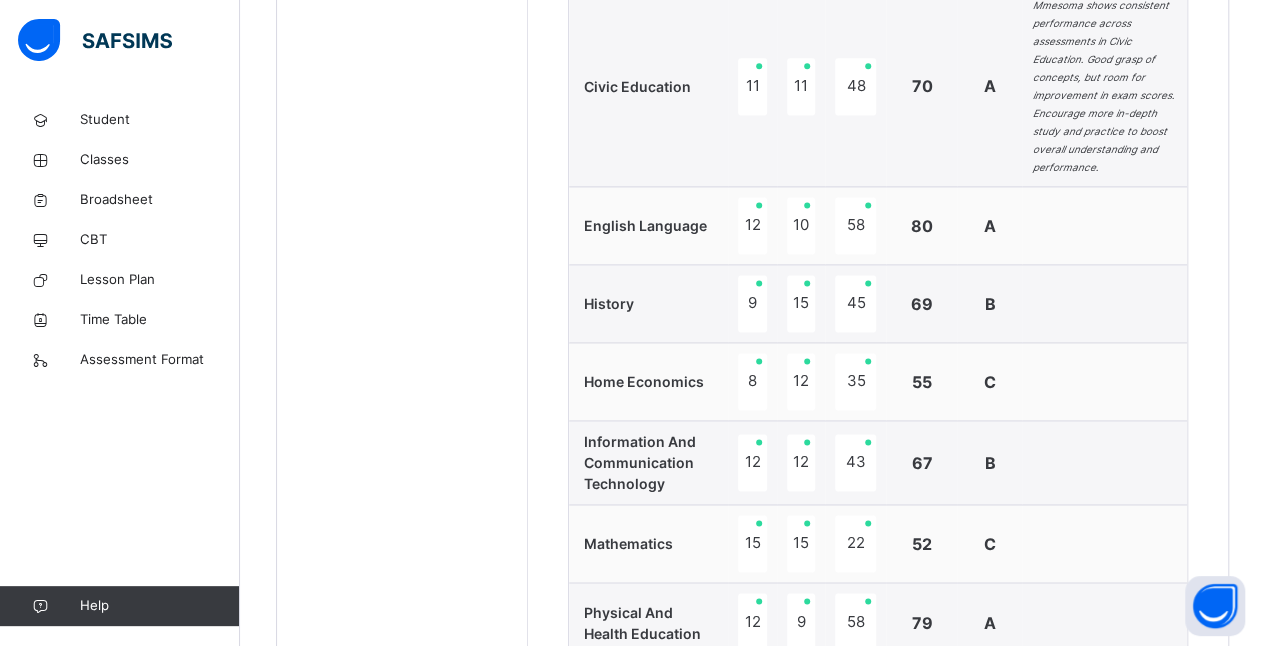 scroll, scrollTop: 1344, scrollLeft: 0, axis: vertical 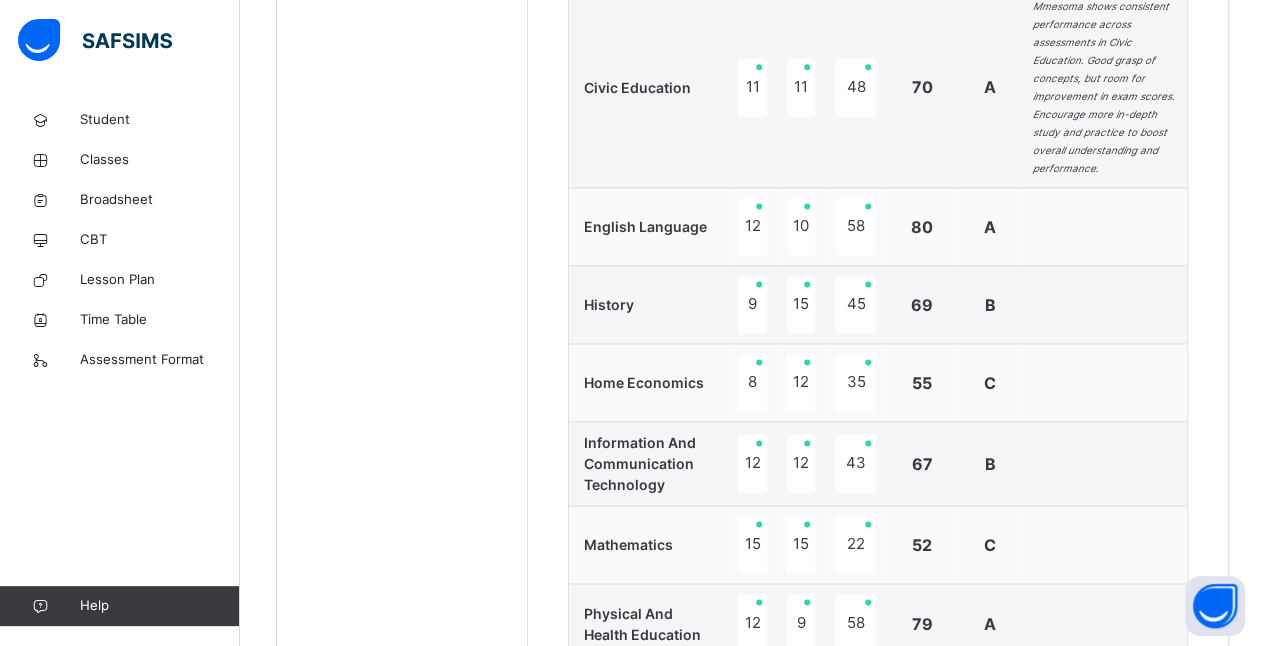 drag, startPoint x: 1028, startPoint y: 348, endPoint x: 353, endPoint y: 460, distance: 684.22876 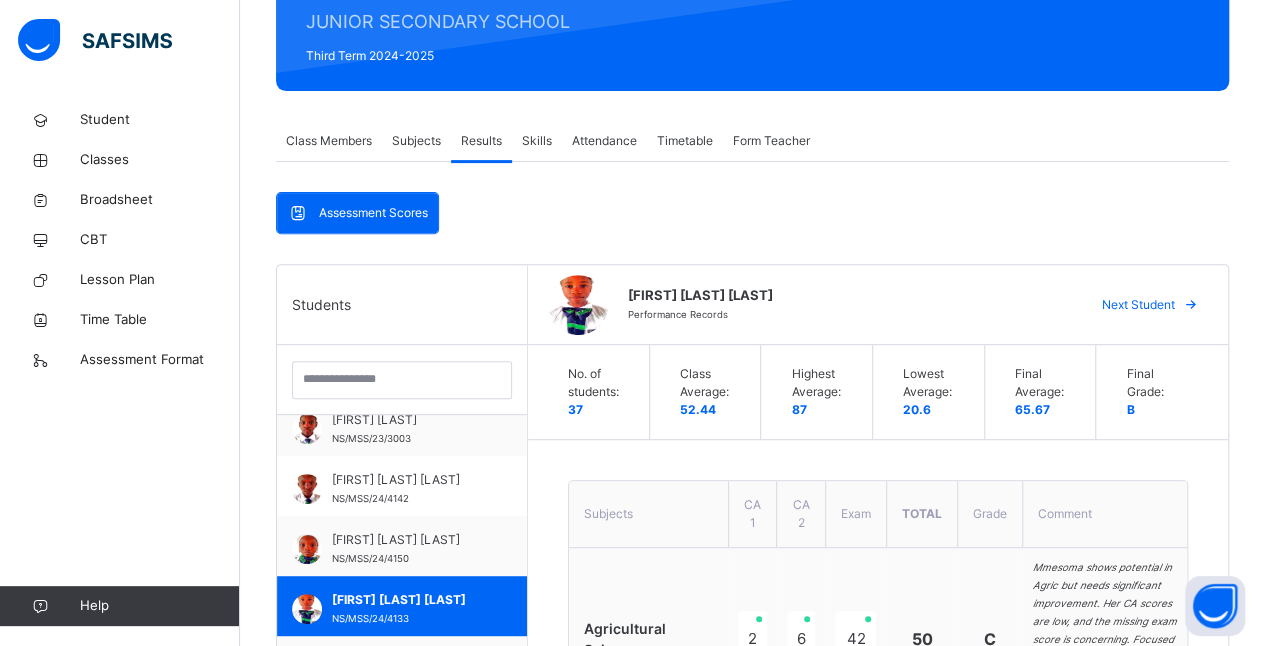 scroll, scrollTop: 254, scrollLeft: 0, axis: vertical 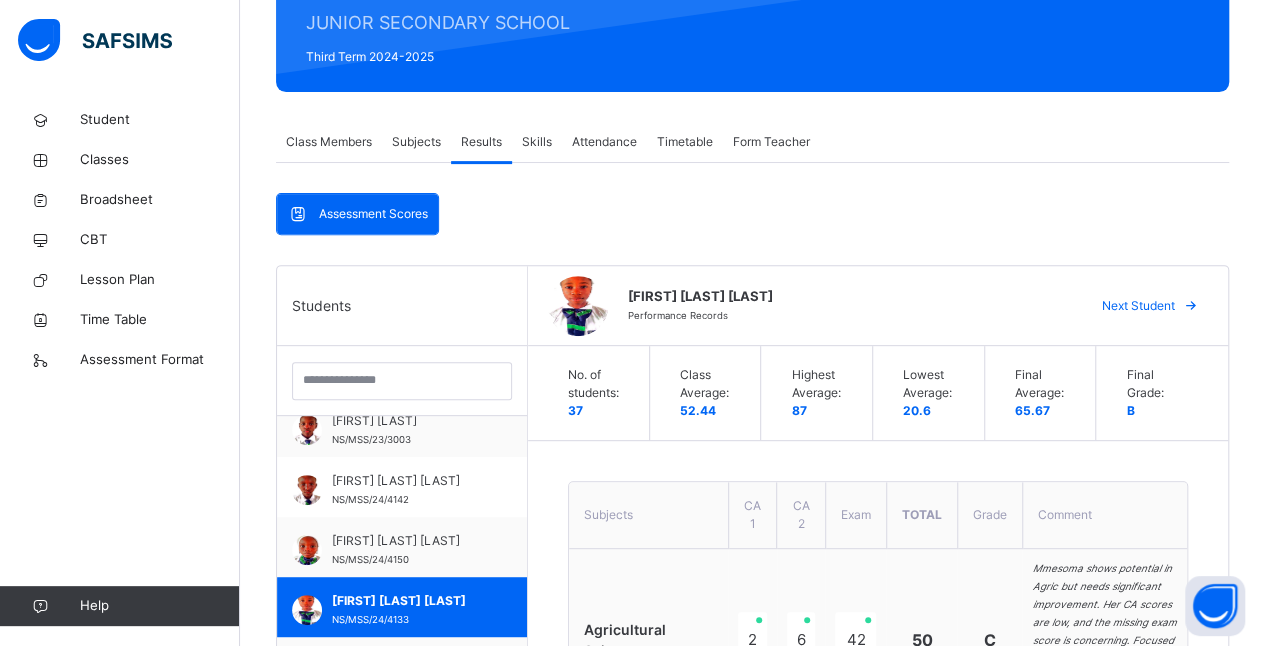 click on "Students [FIRST] [LAST] [LAST] NS/MSS/24/4141 [FIRST] [LAST] [LAST] NS/MSS/24/4140 [FIRST] [LAST] [LAST] NS/MSS/24/4145 [FIRST] [LAST] [LAST] NS/MSS/24/4165 [FIRST] [LAST] NS/MSS/24/4139 [FIRST] [LAST] NS/MSS/24/4168 [FIRST] [LAST] NS/MSS/24/4153 [FIRST] [LAST] [LAST] NS/MSS/24/4167 [FIRST] [LAST] [LAST] NS/MSS/24/4147 [FIRST] [LAST] NS/MSS/24/4148 [FIRST] [LAST] [LAST] NS/MSS/24/4155 [FIRST] [LAST] [LAST] NS/MSS/24/4152 [FIRST] [LAST] [LAST] NS/MSS/24/4171 [FIRST] [LAST] [LAST] NS/MSS/24/4138 [FIRST] [LAST] [LAST] NS/MSS/24/4169 [FIRST] [LAST] [LAST] NS/MSS/24/4135 [FIRST] [LAST] [LAST] NS/MSS/24/4143 [FIRST] [LAST] [LAST] NS/MSS/24/4154 [FIRST] [LAST] [LAST] NS/MSS/24/4146 [FIRST] [LAST] NS/MSS/23/3003 [FIRST] [LAST] [LAST] NS/MSS/24/4142 [FIRST] [LAST] [LAST] NS/MSS/24/4150 [FIRST] [LAST] [LAST] NS/MSS/24/4133 [FIRST] [LAST] [LAST] NS/MSS/24/4134 [FIRST] [LAST] [LAST] NS/MSS/24/4132 [FIRST] [LAST] [LAST] NS/MSS/24/4129 [FIRST] [LAST] [LAST] NS/MSS/24/4157 [FIRST] [LAST] [LAST] NS/MSS/24/4166" at bounding box center (752, 1166) 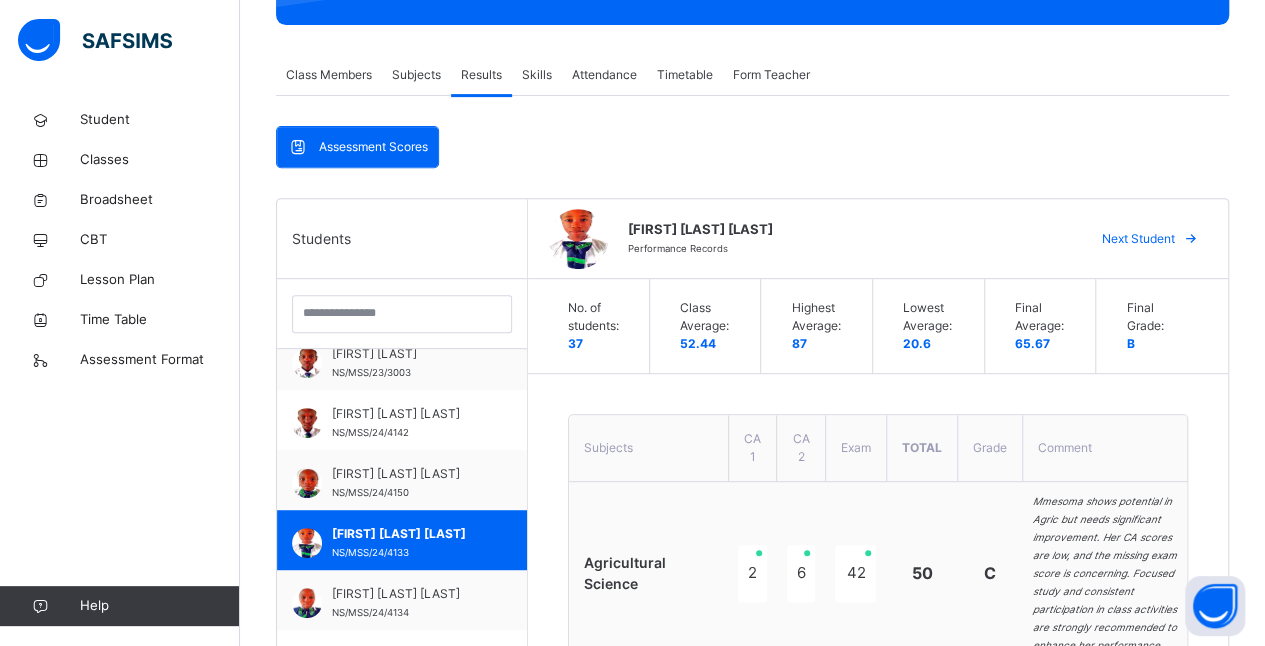 scroll, scrollTop: 320, scrollLeft: 0, axis: vertical 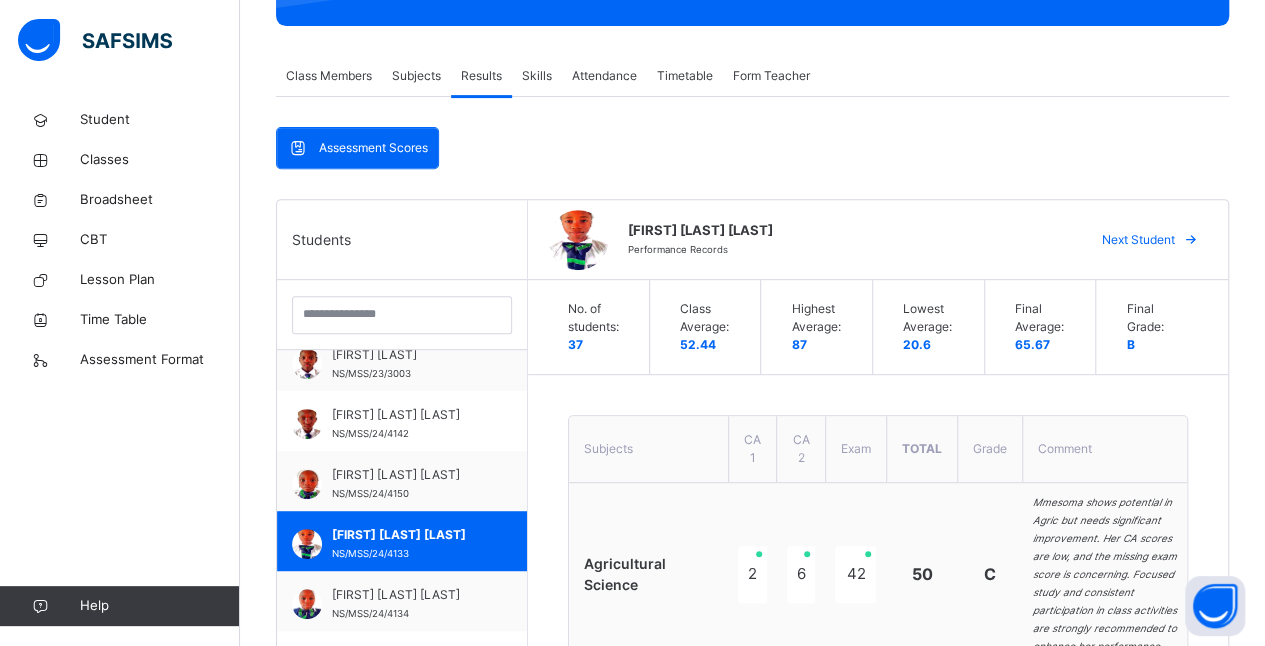 click on "[FIRST] [LAST] Performance Records Next Student" at bounding box center [878, 240] 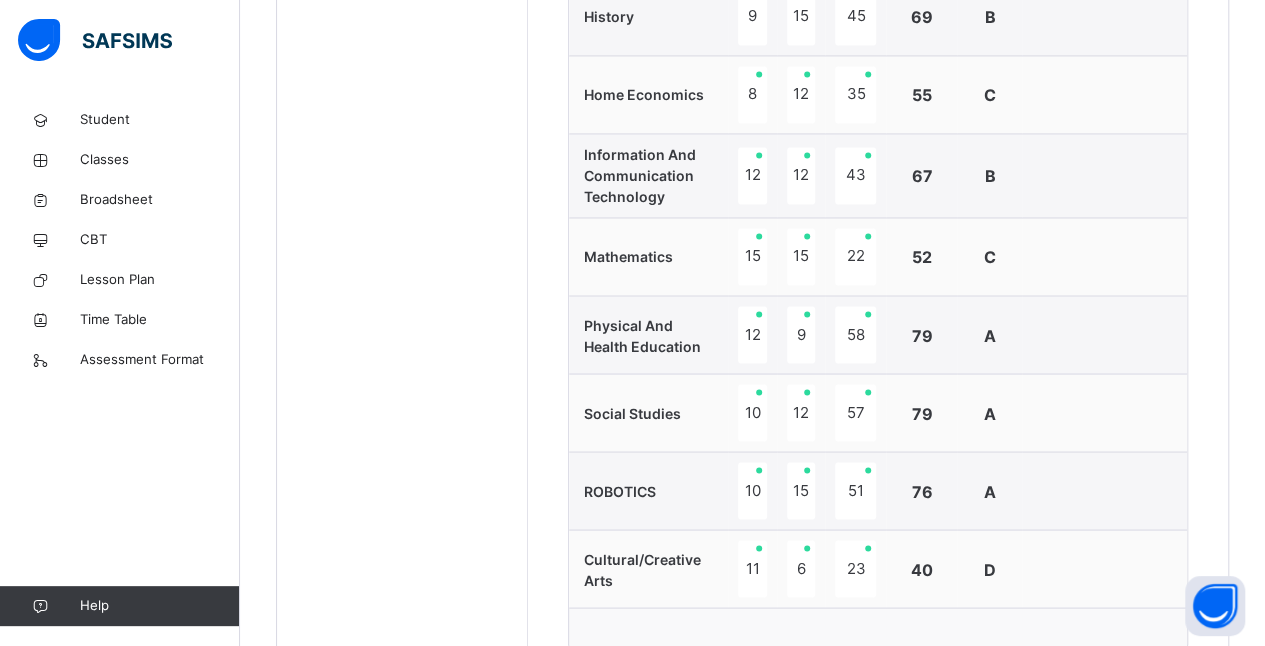 scroll, scrollTop: 1692, scrollLeft: 0, axis: vertical 